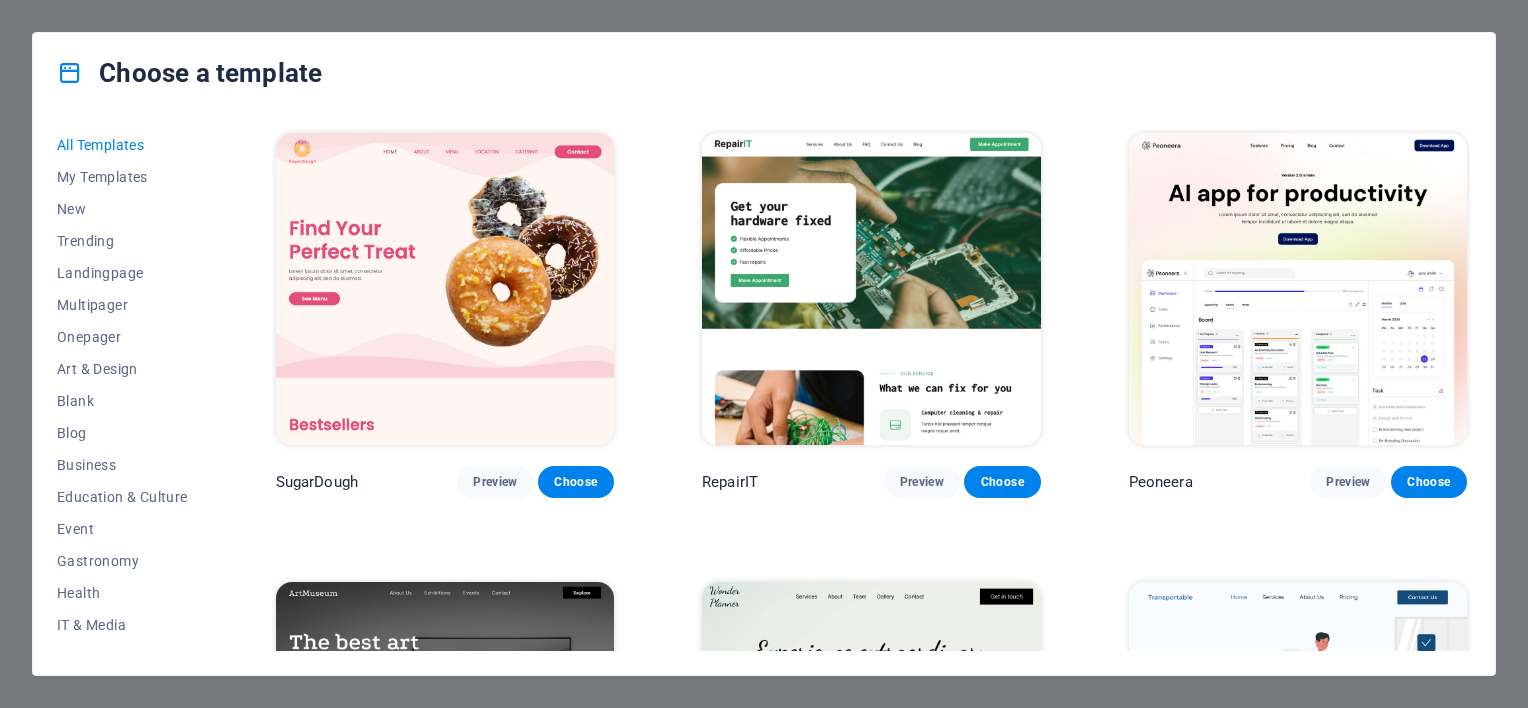 scroll, scrollTop: 0, scrollLeft: 0, axis: both 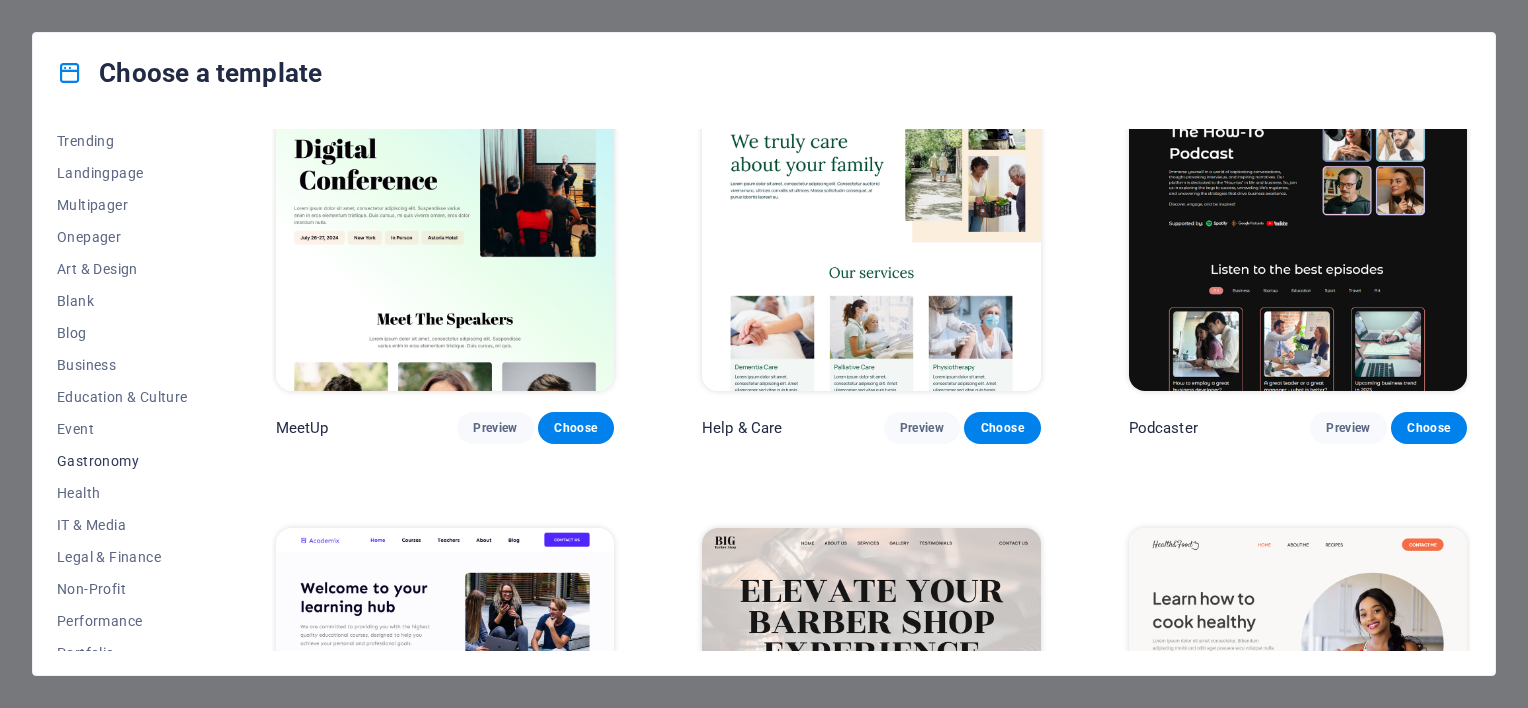 click on "Gastronomy" at bounding box center (122, 461) 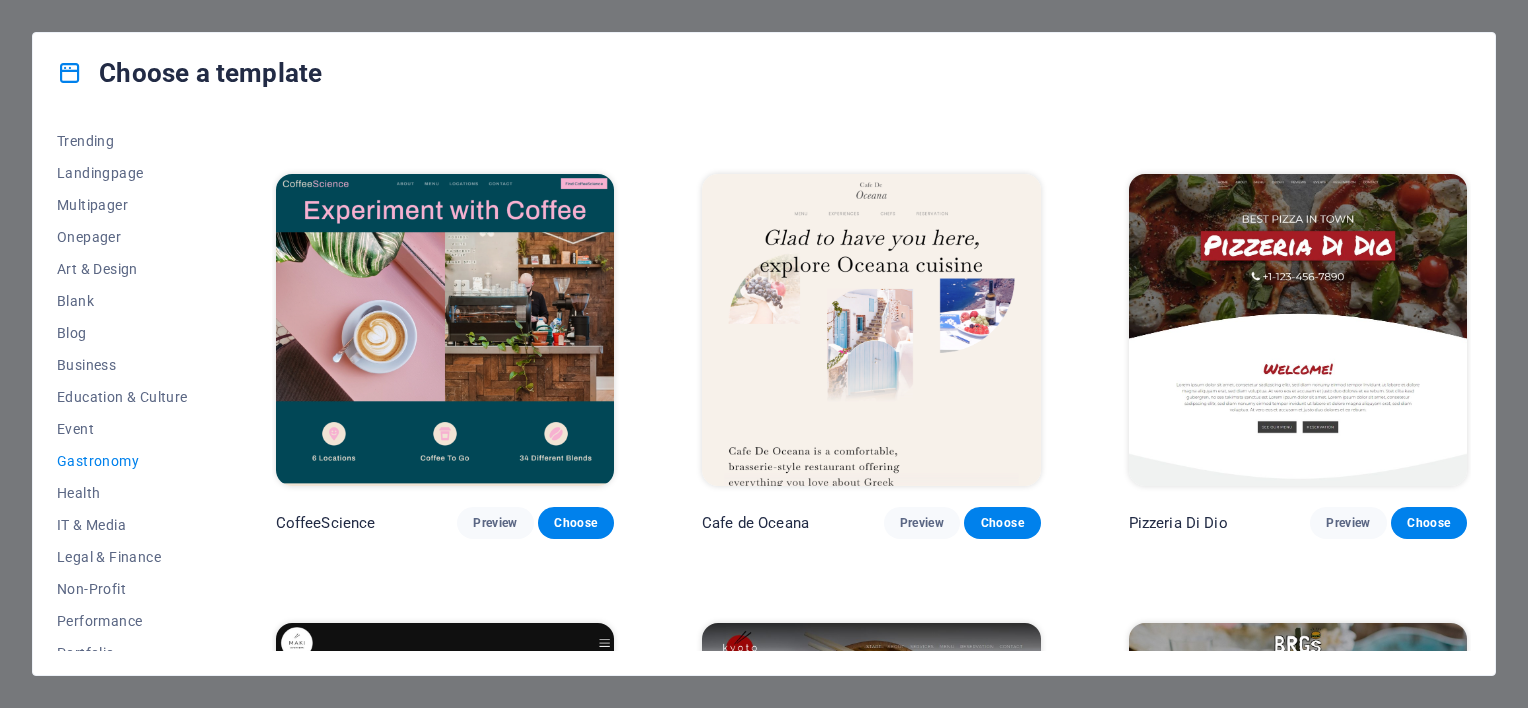 scroll, scrollTop: 379, scrollLeft: 0, axis: vertical 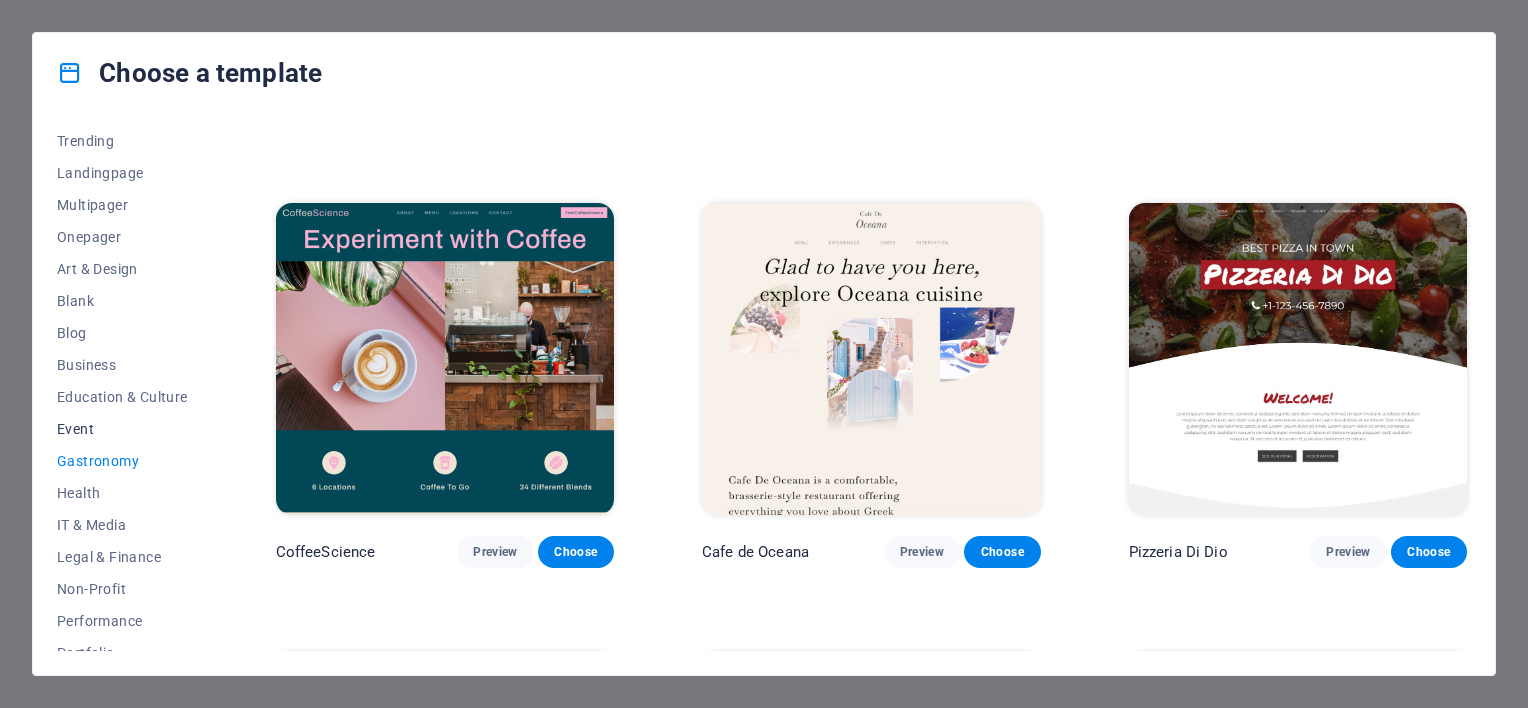 click on "Event" at bounding box center [122, 429] 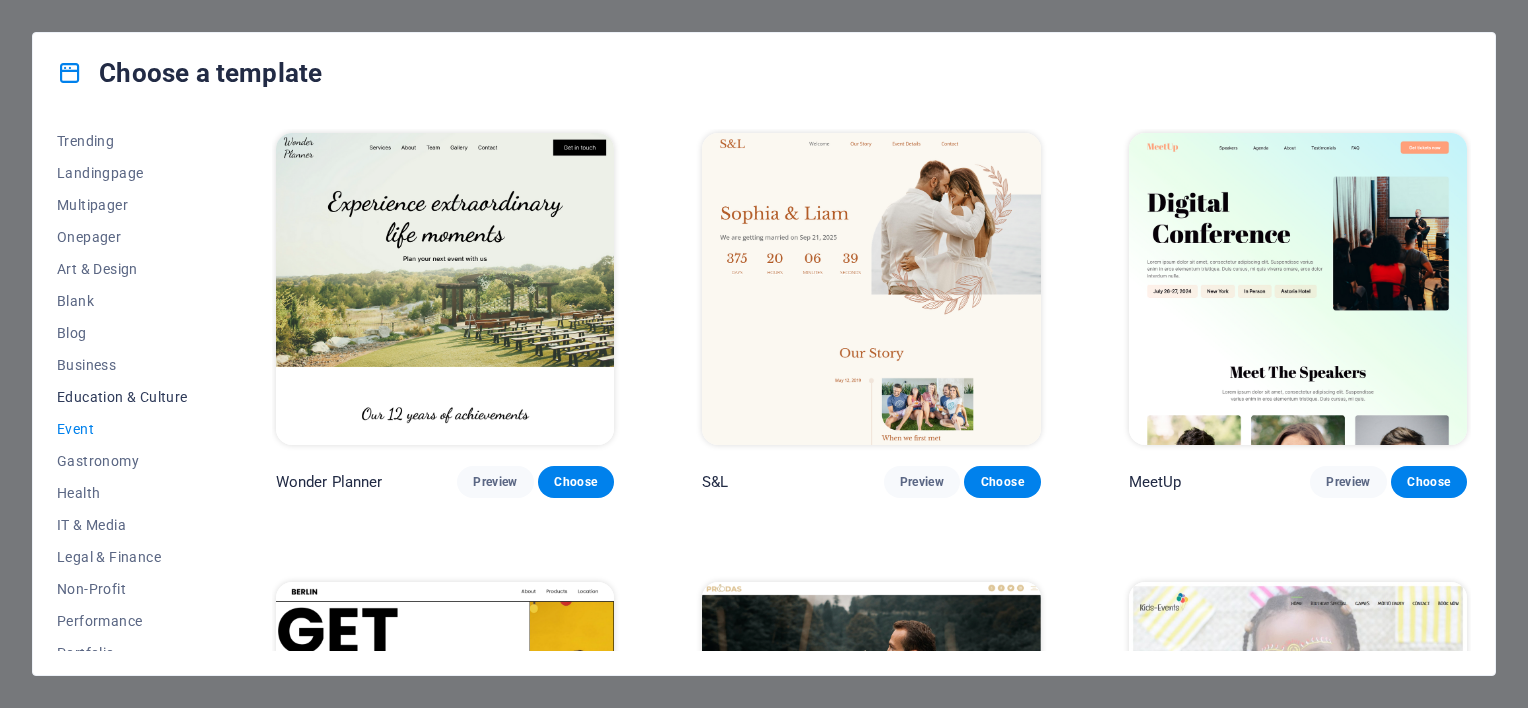 click on "Education & Culture" at bounding box center (122, 397) 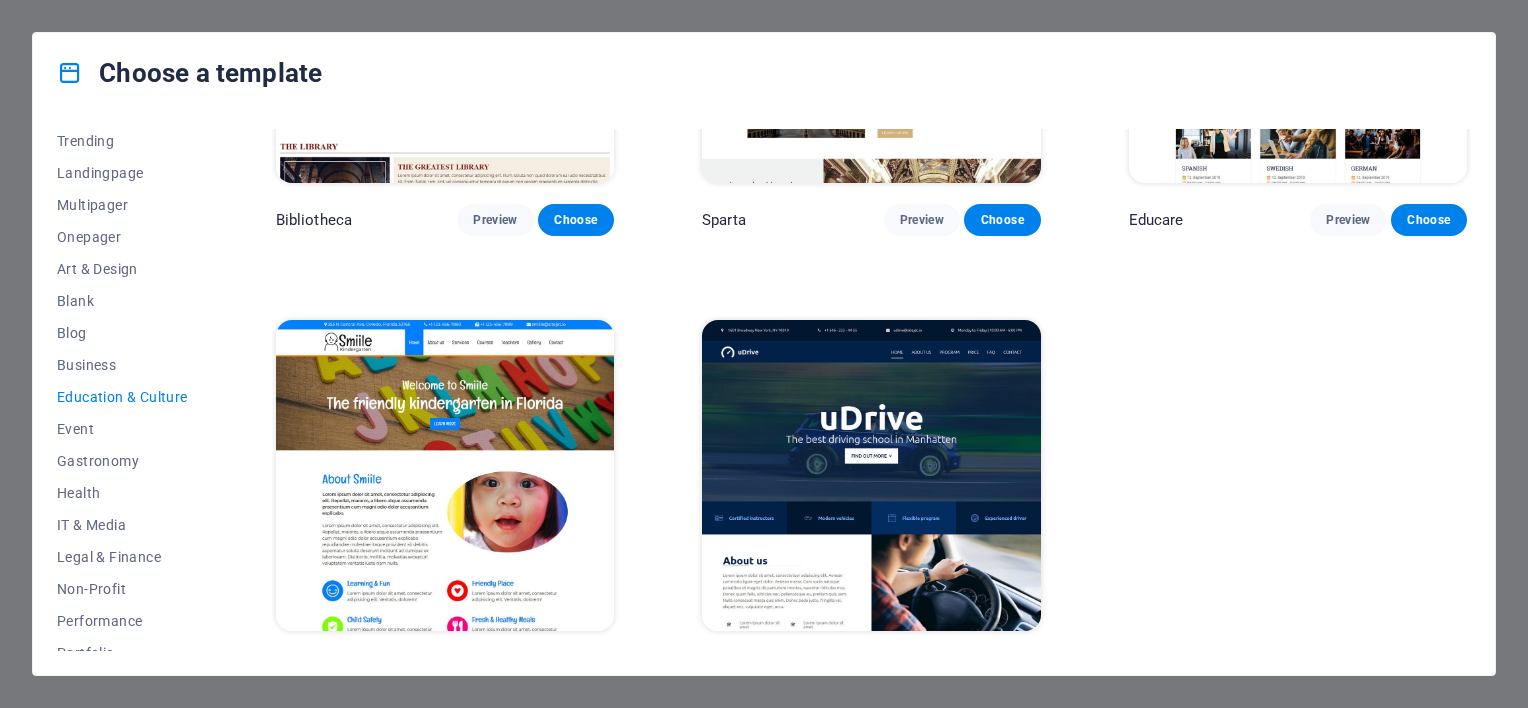 scroll, scrollTop: 738, scrollLeft: 0, axis: vertical 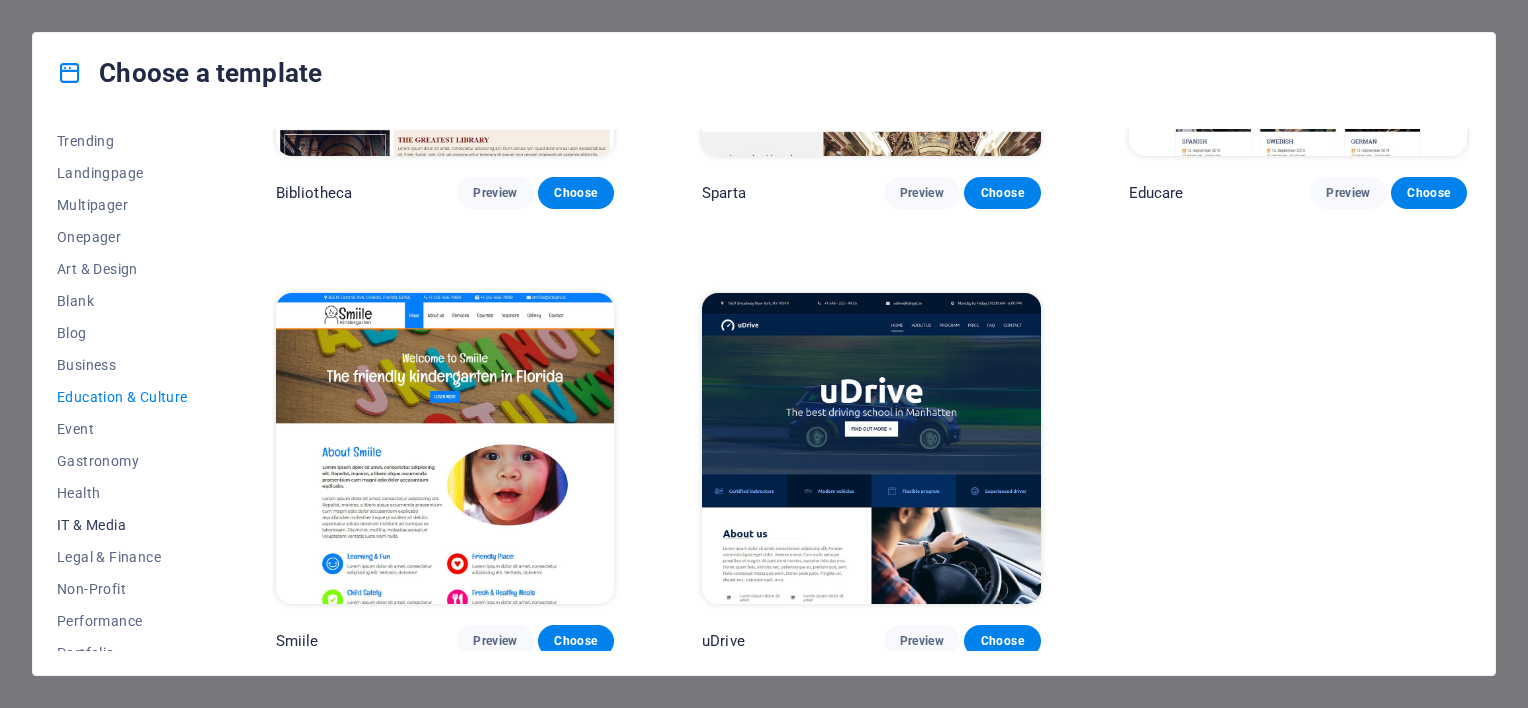 click on "IT & Media" at bounding box center (122, 525) 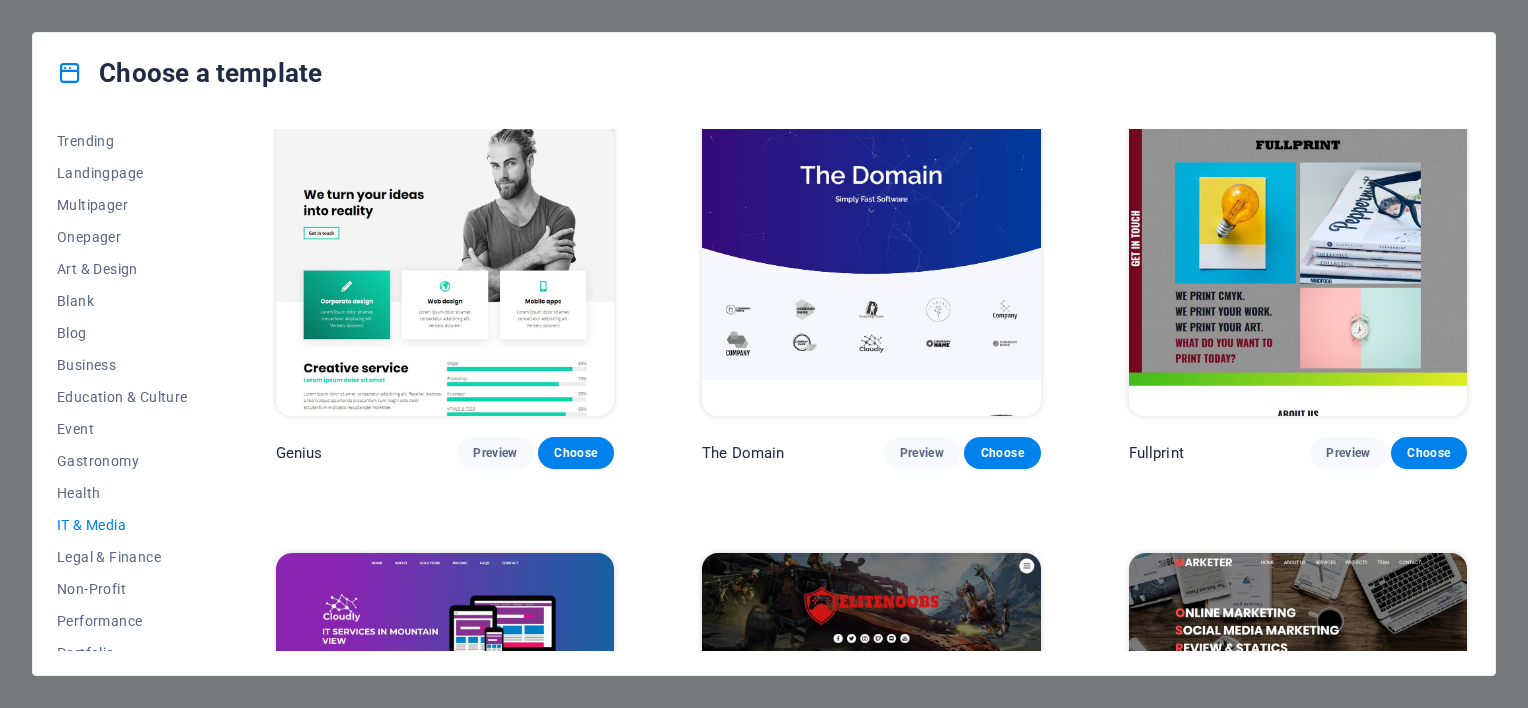 scroll, scrollTop: 1185, scrollLeft: 0, axis: vertical 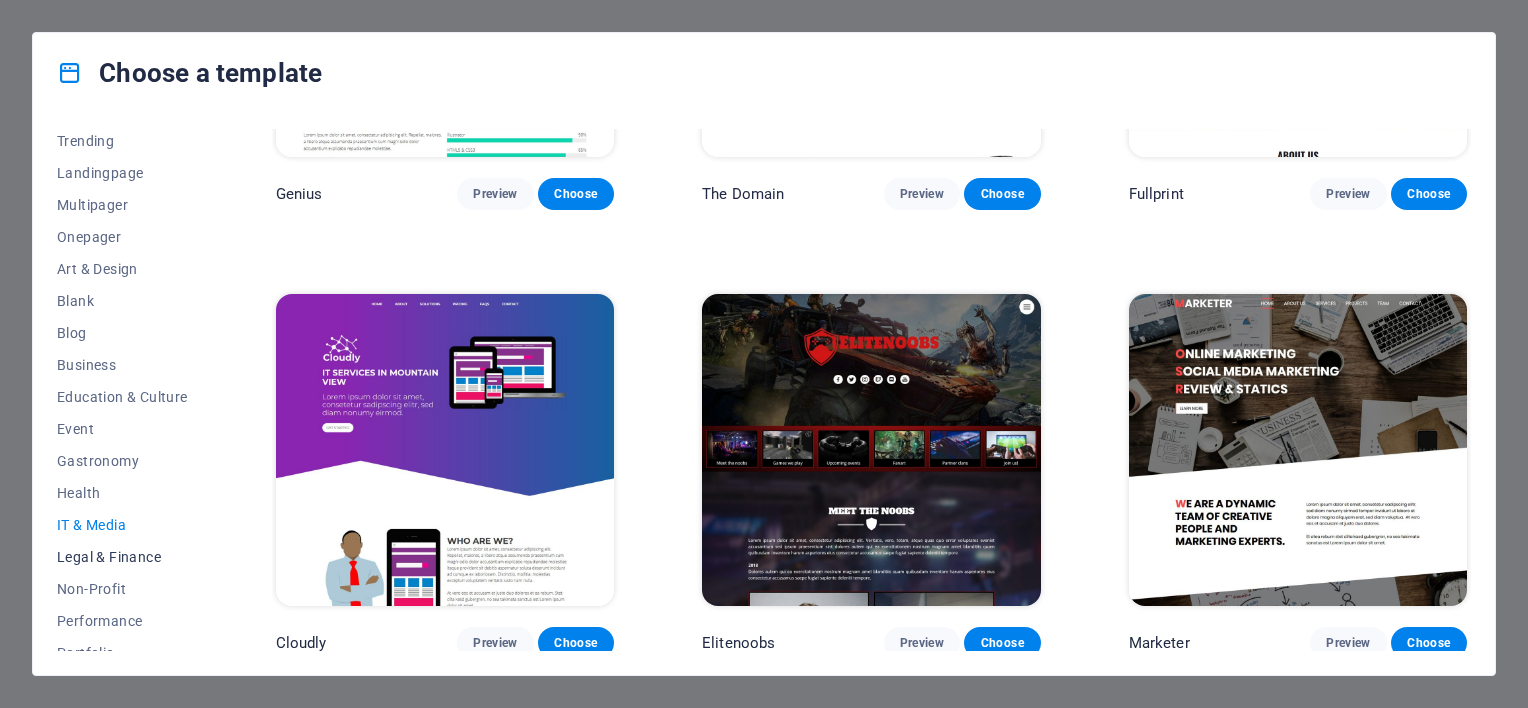 click on "Legal & Finance" at bounding box center [122, 557] 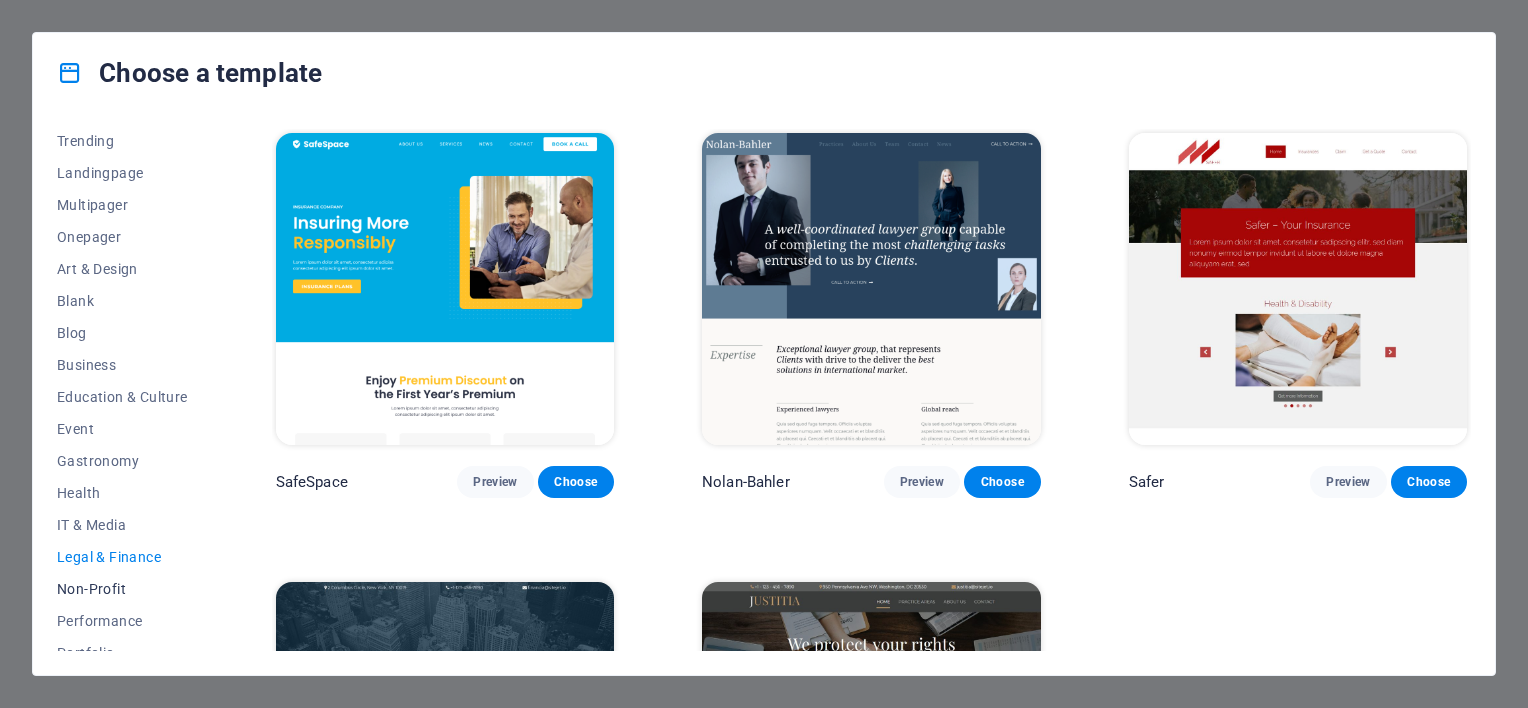 click on "Non-Profit" at bounding box center (122, 589) 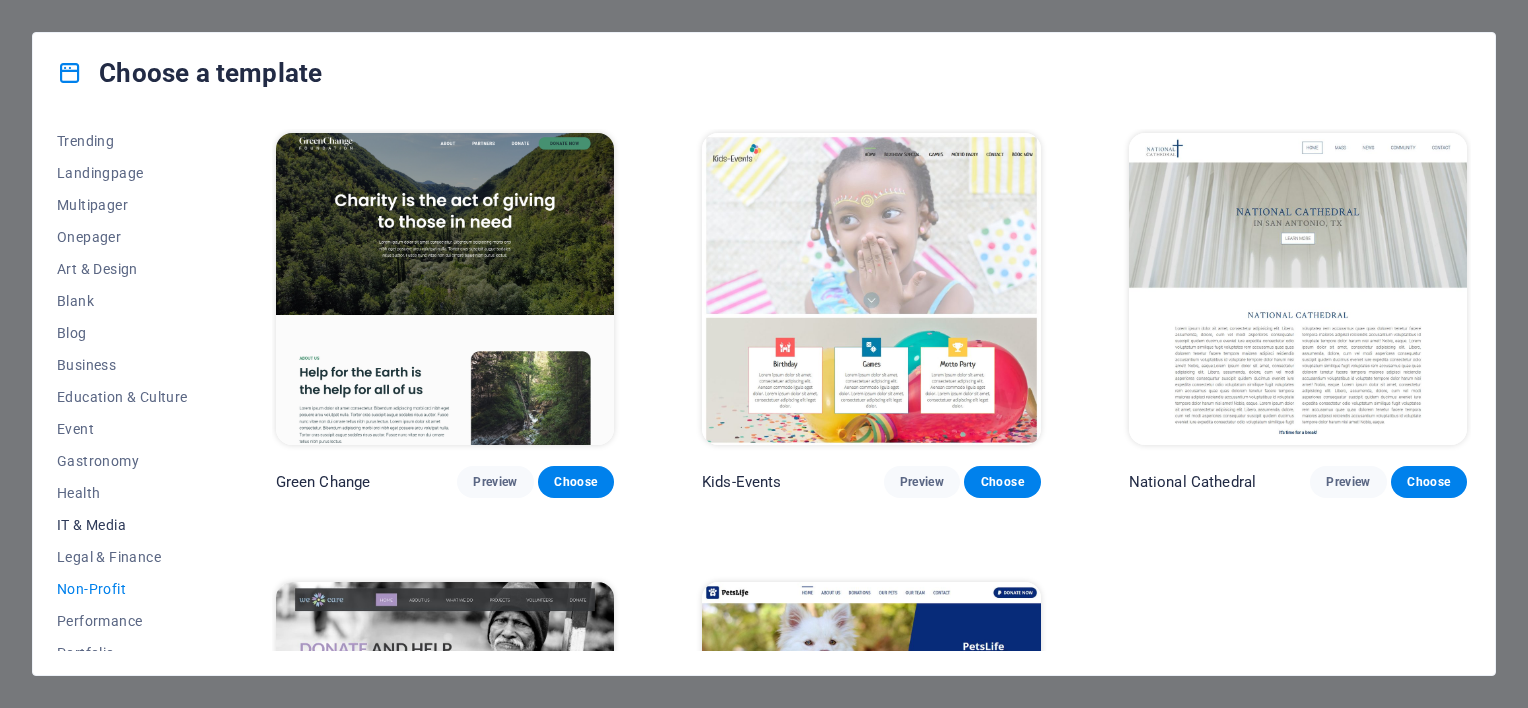 scroll, scrollTop: 277, scrollLeft: 0, axis: vertical 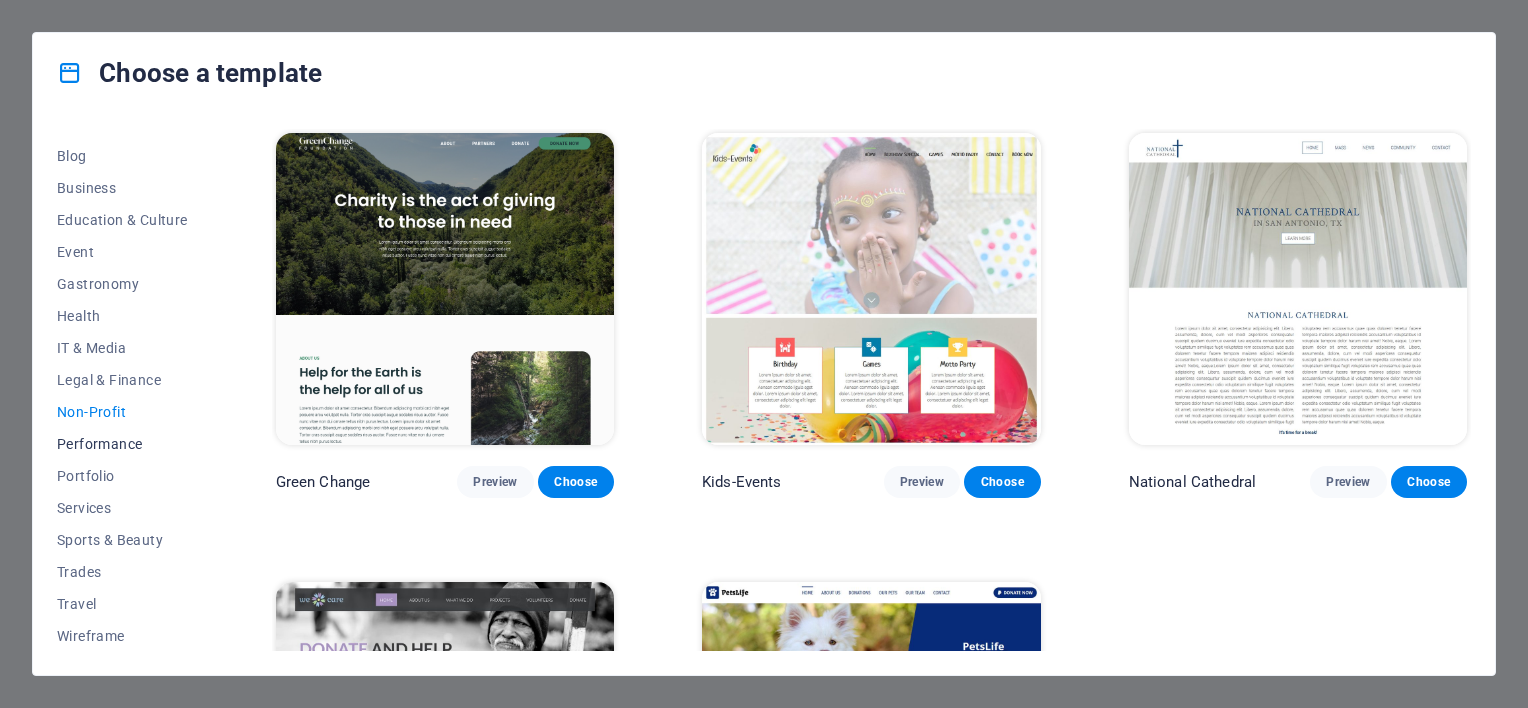 click on "Performance" at bounding box center [122, 444] 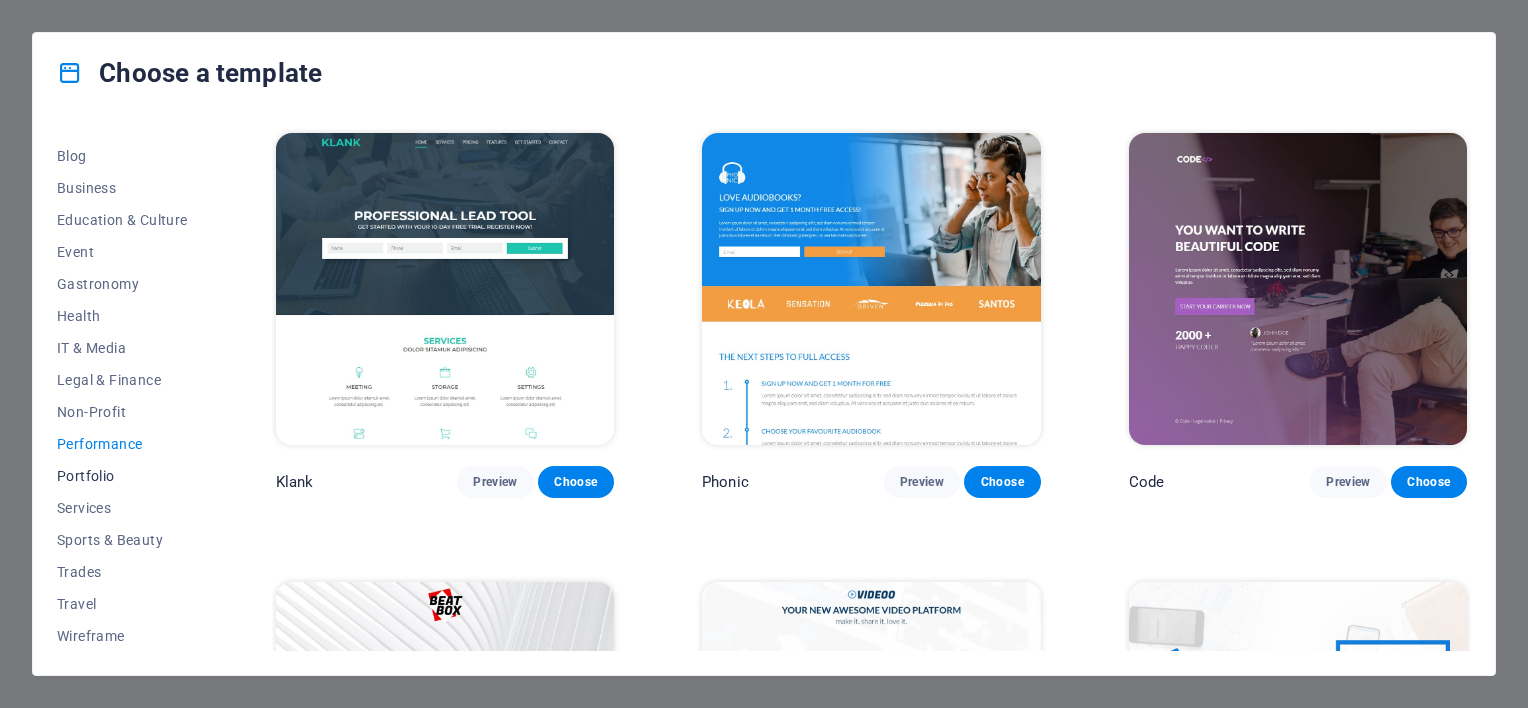 click on "Portfolio" at bounding box center (122, 476) 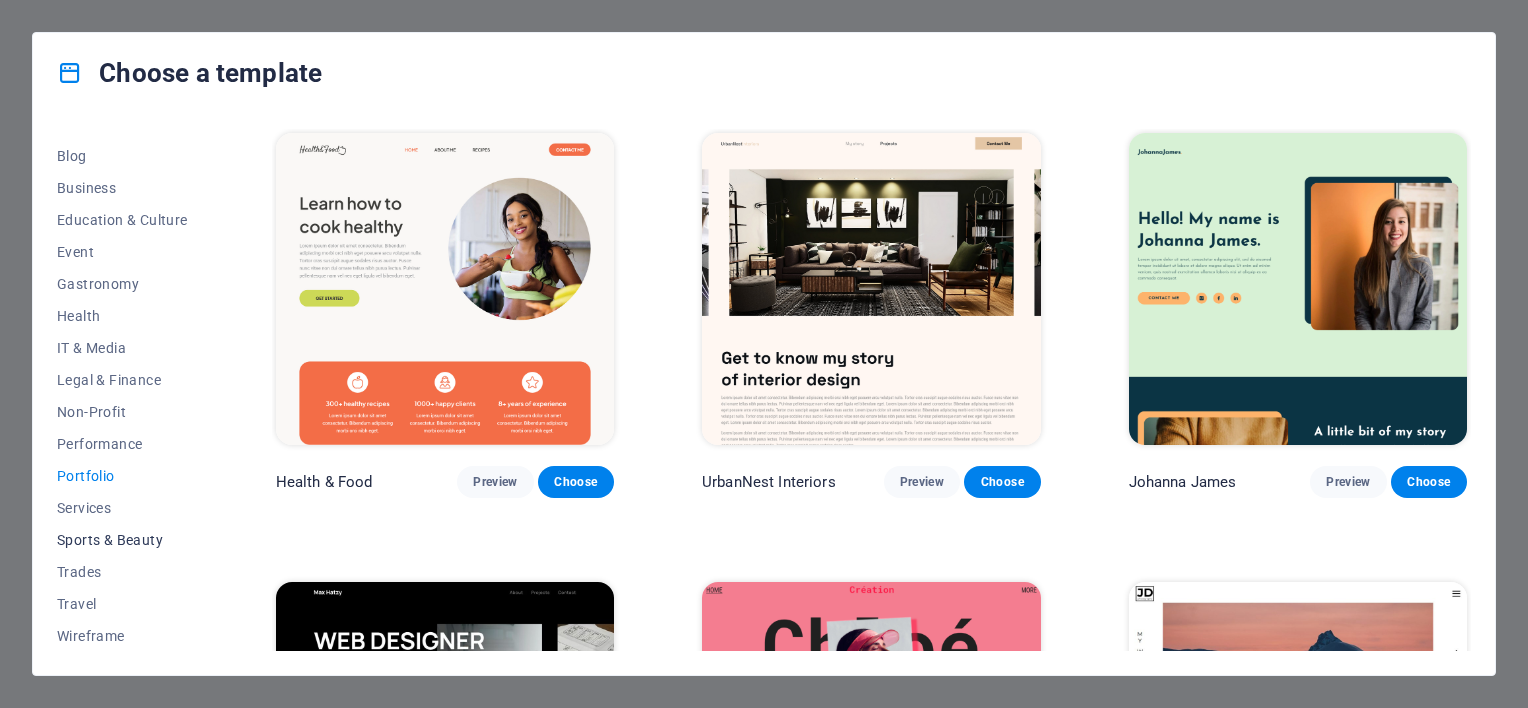 click on "Sports & Beauty" at bounding box center (122, 540) 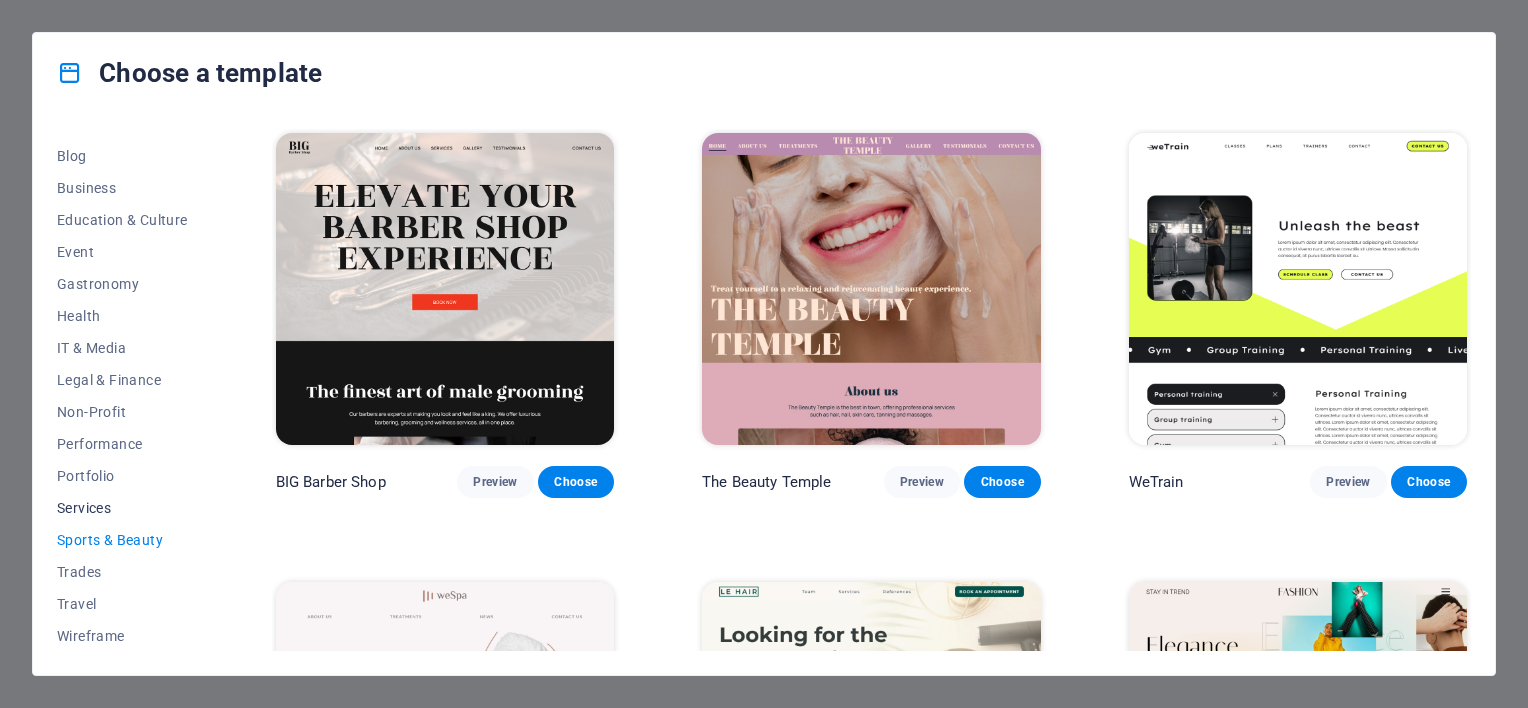 click on "Services" at bounding box center [122, 508] 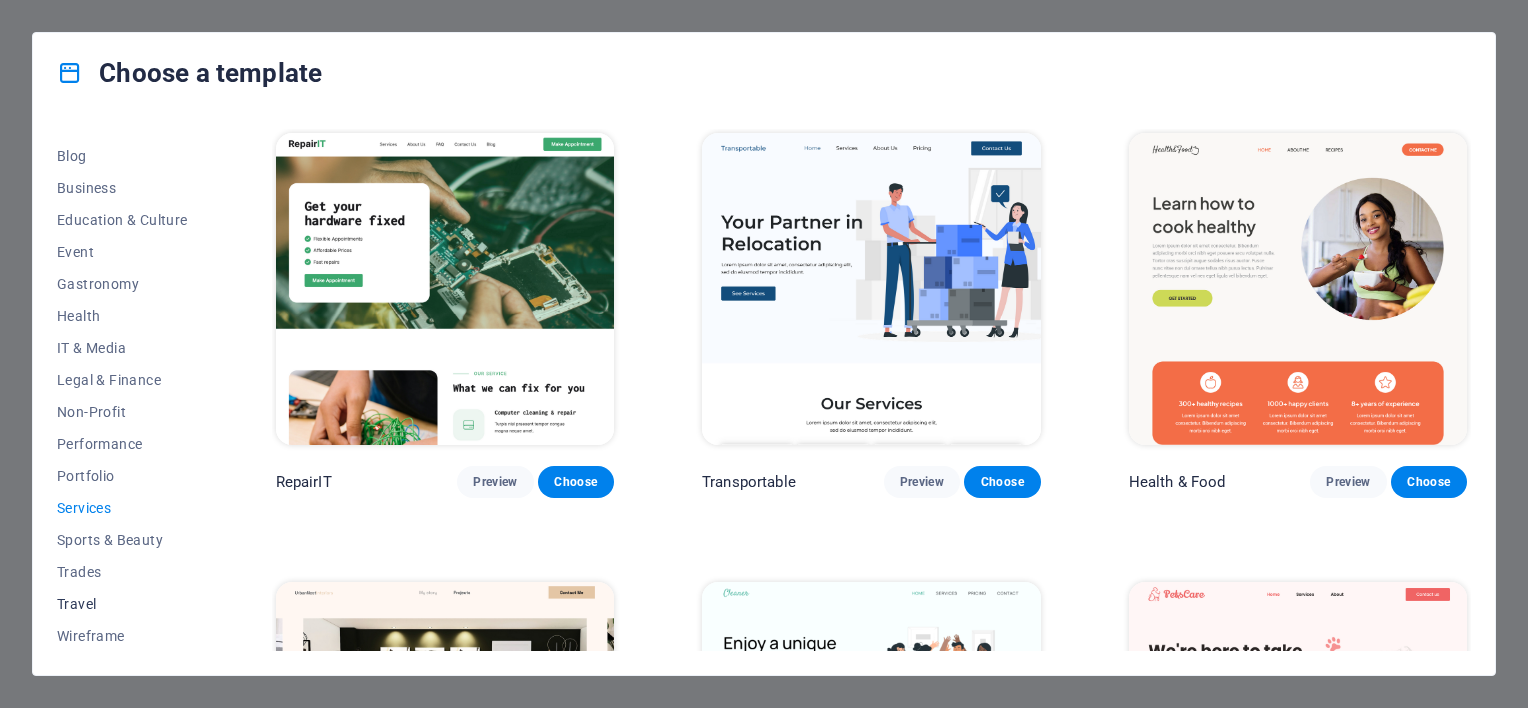 click on "Travel" at bounding box center [122, 604] 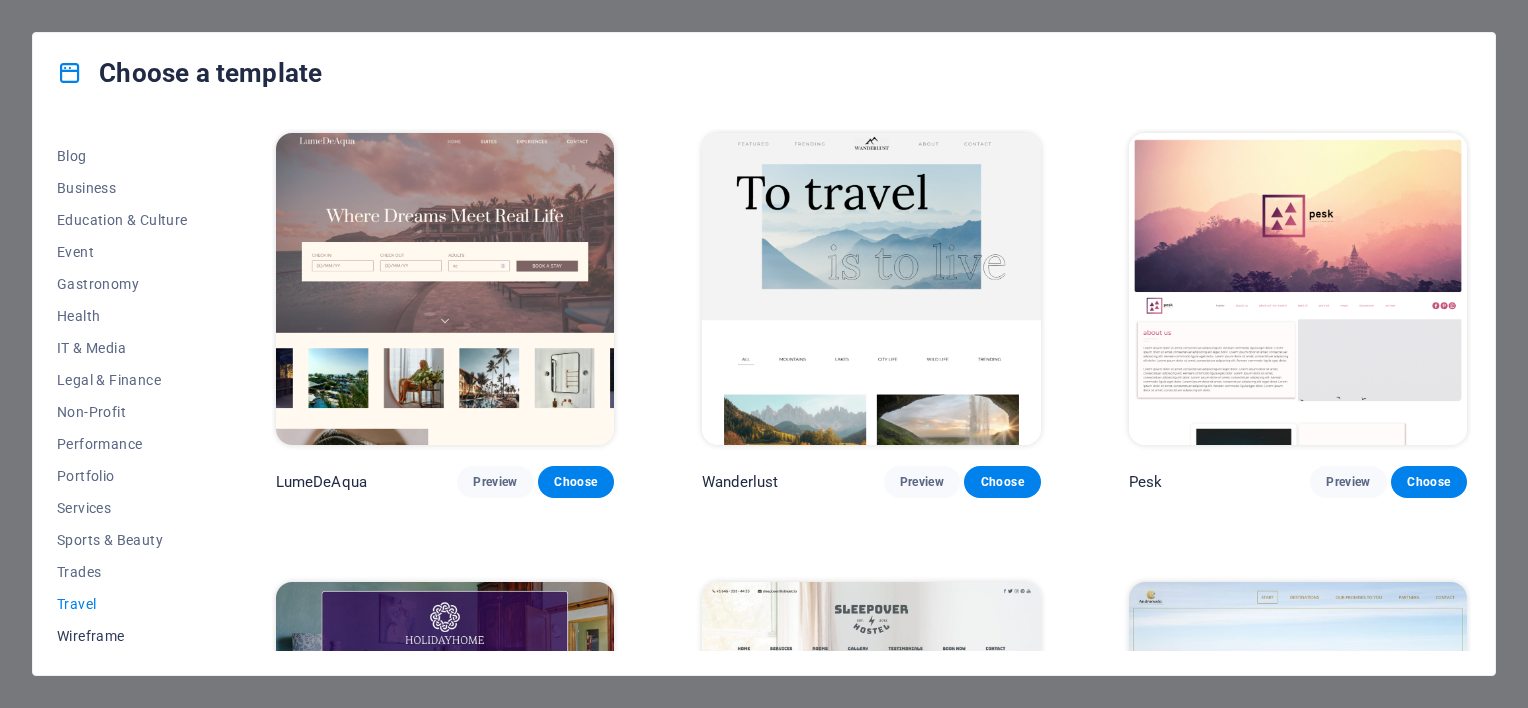 click on "Wireframe" at bounding box center [122, 636] 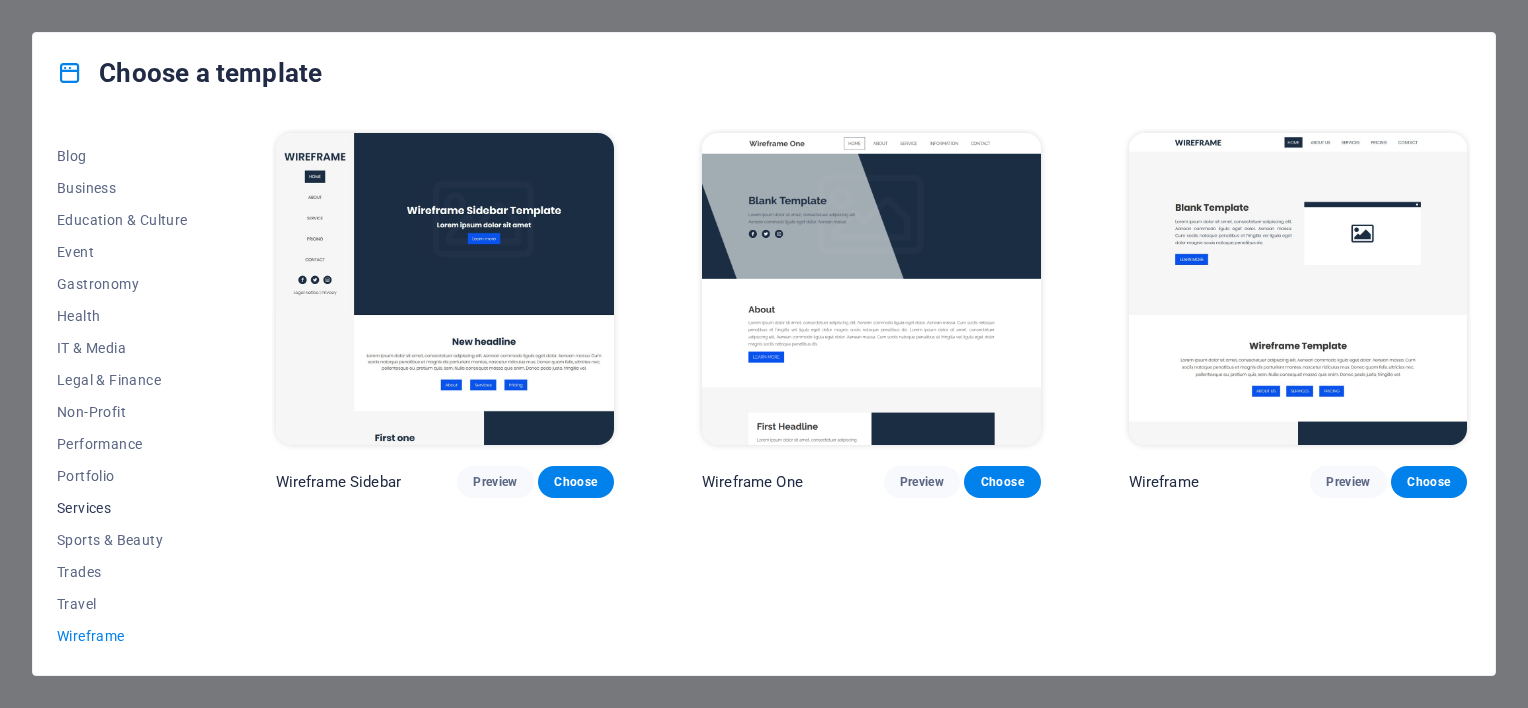 click on "Services" at bounding box center (122, 508) 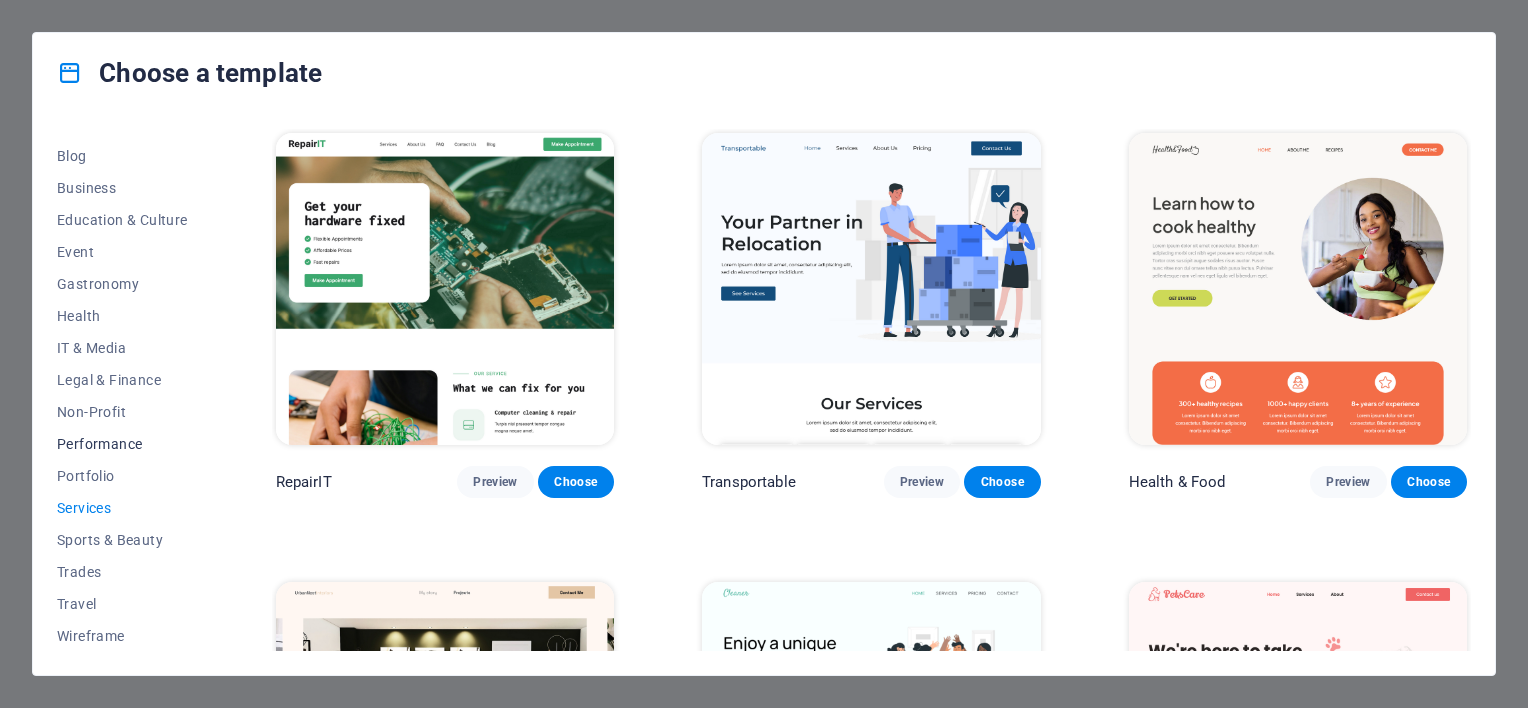 click on "Performance" at bounding box center (122, 444) 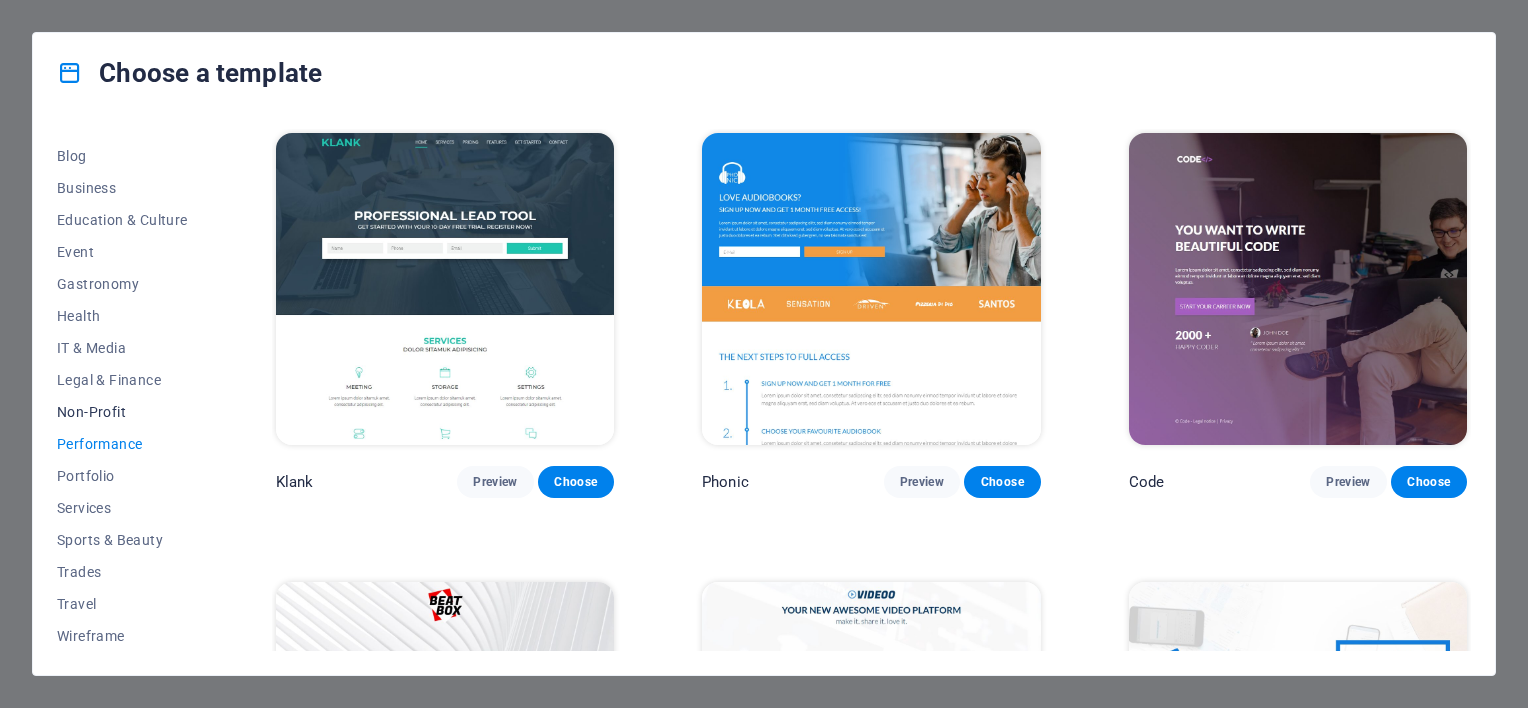 click on "Non-Profit" at bounding box center (122, 412) 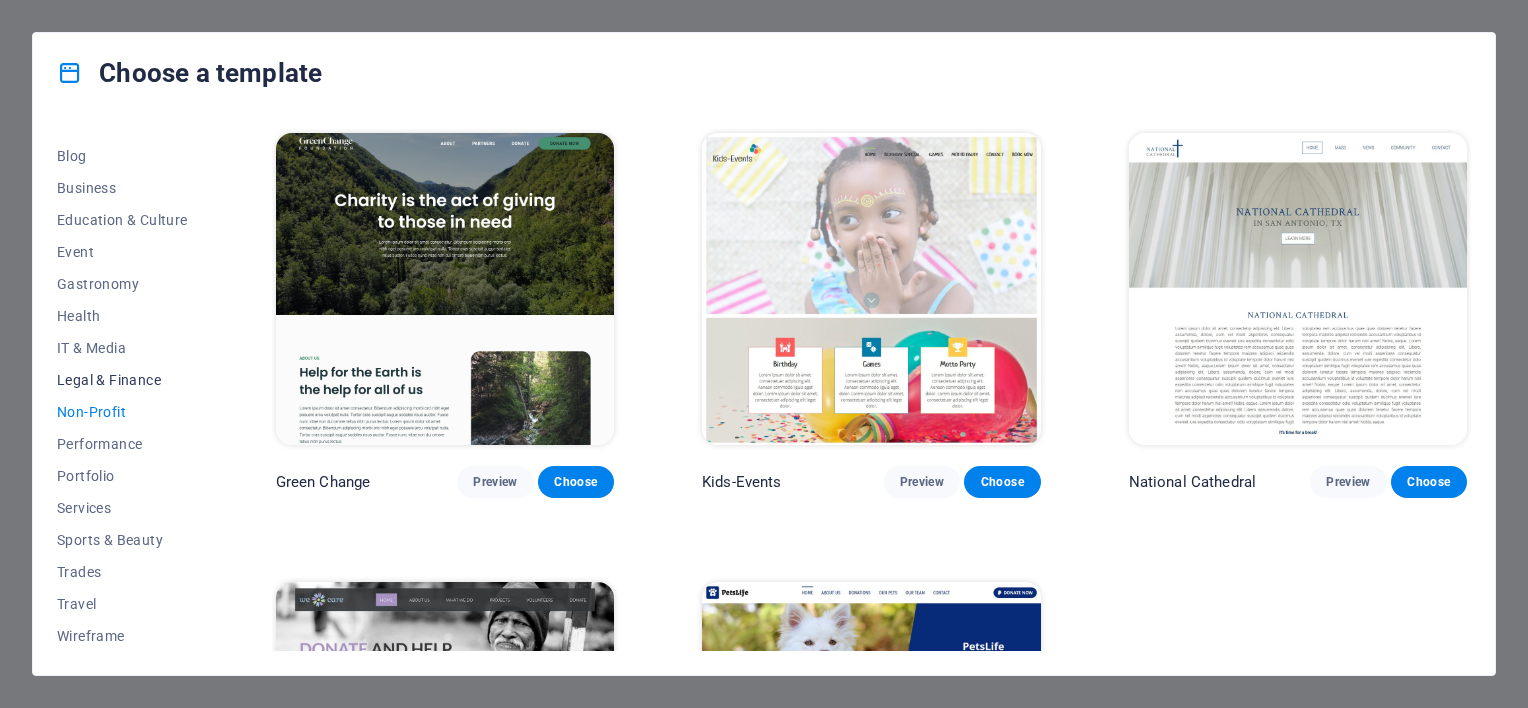 click on "Legal & Finance" at bounding box center [122, 380] 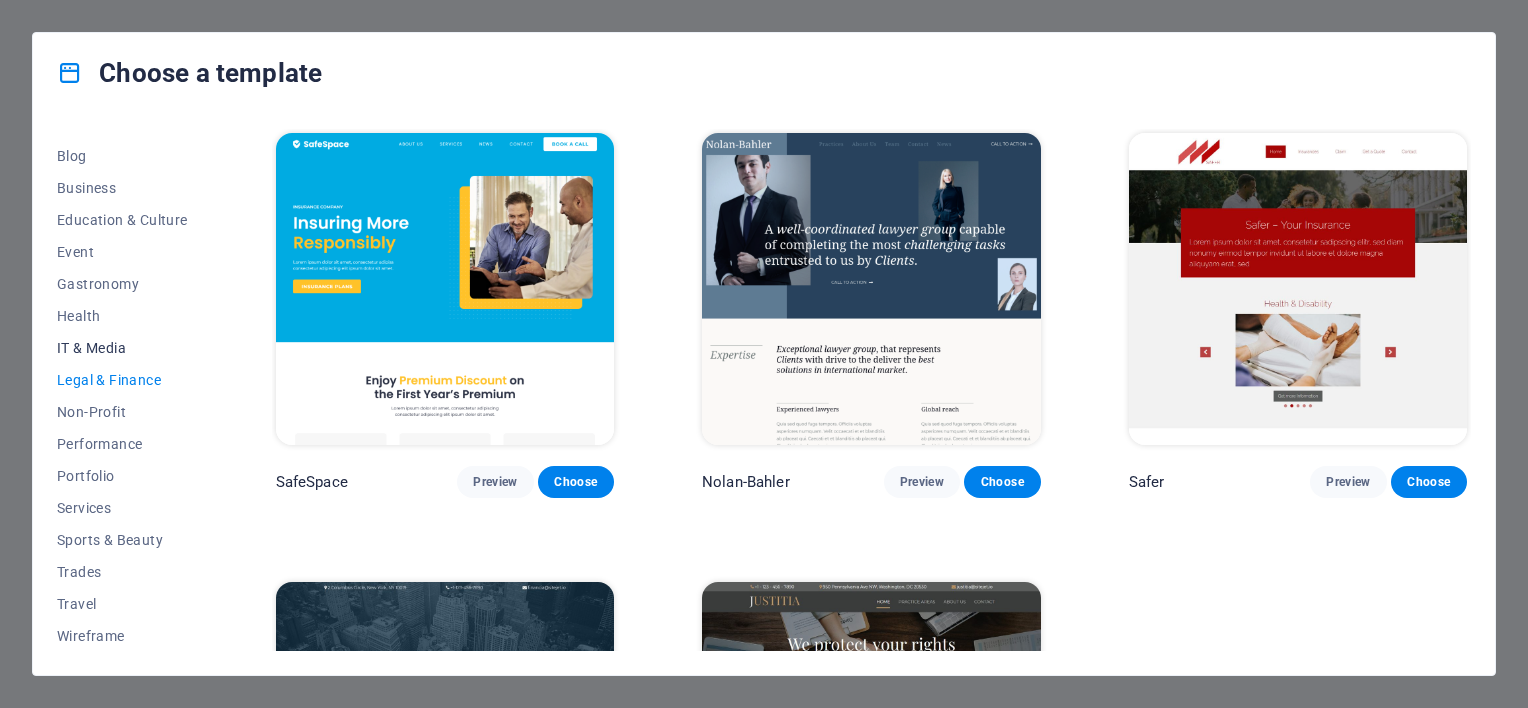 click on "IT & Media" at bounding box center (122, 348) 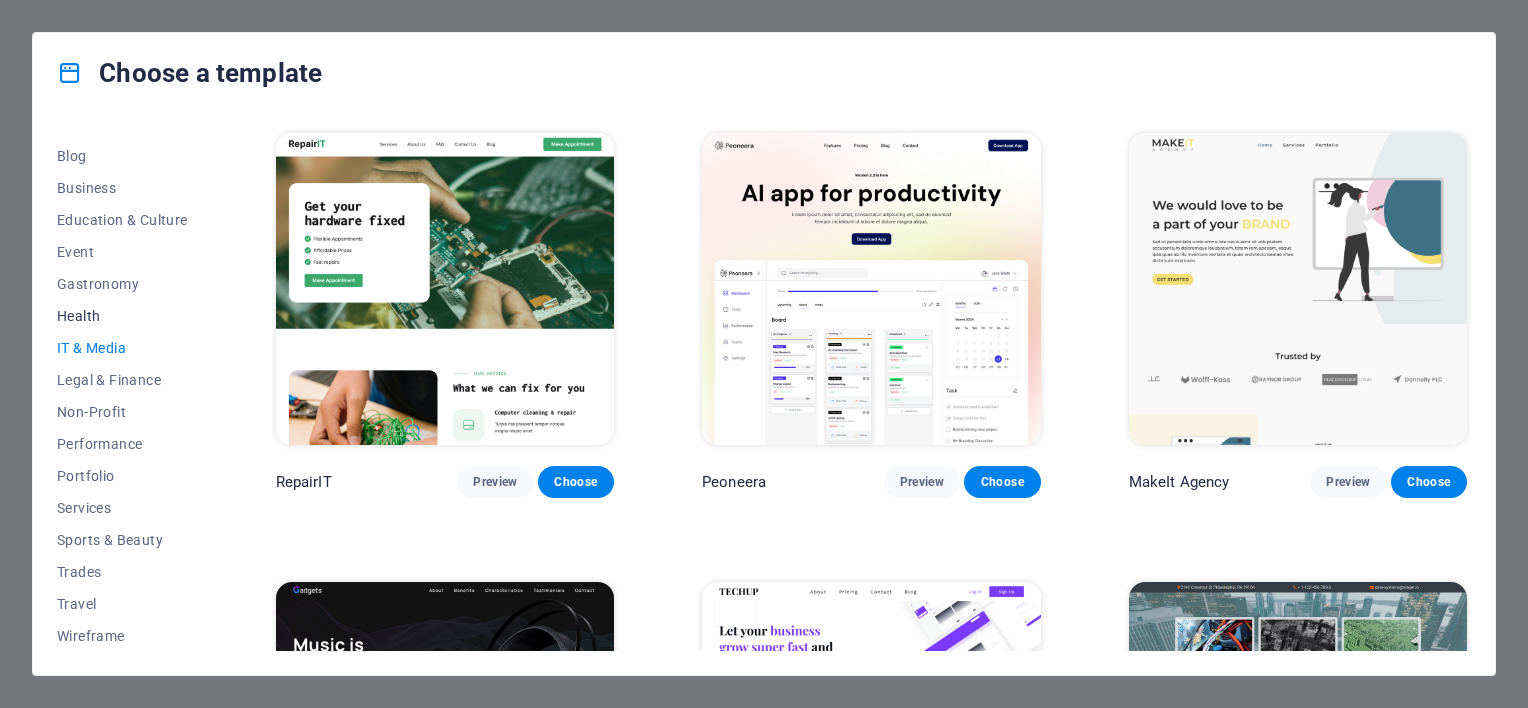 click on "Health" at bounding box center (122, 316) 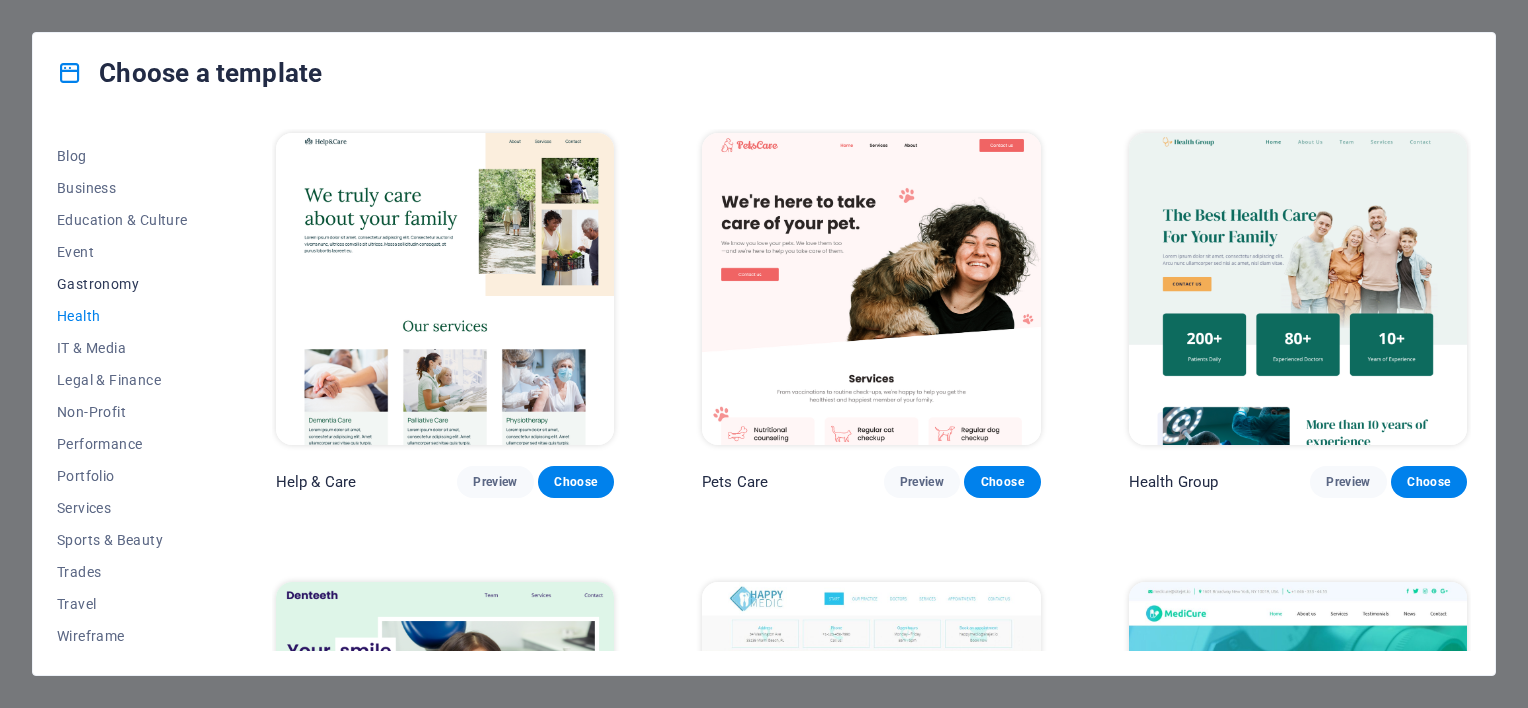 click on "Gastronomy" at bounding box center (122, 284) 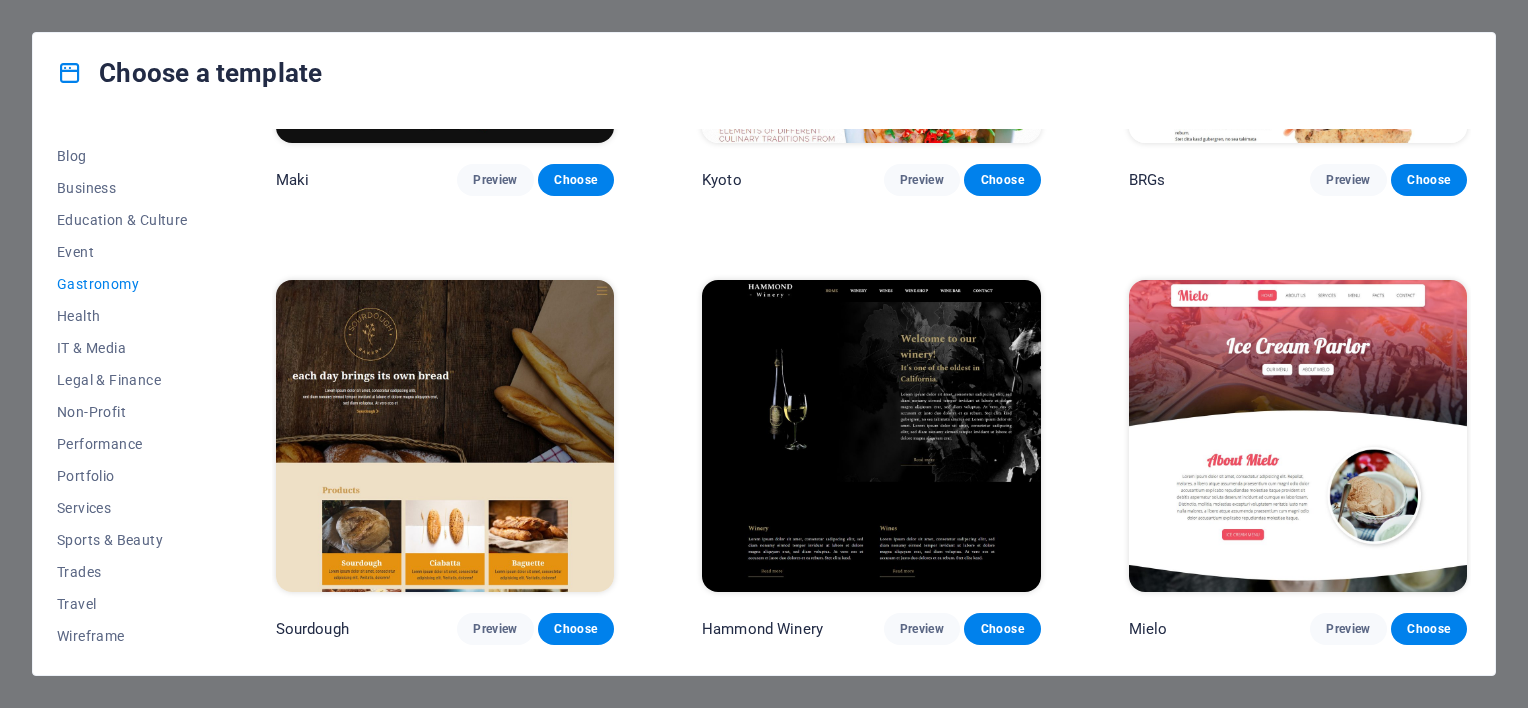 scroll, scrollTop: 1200, scrollLeft: 0, axis: vertical 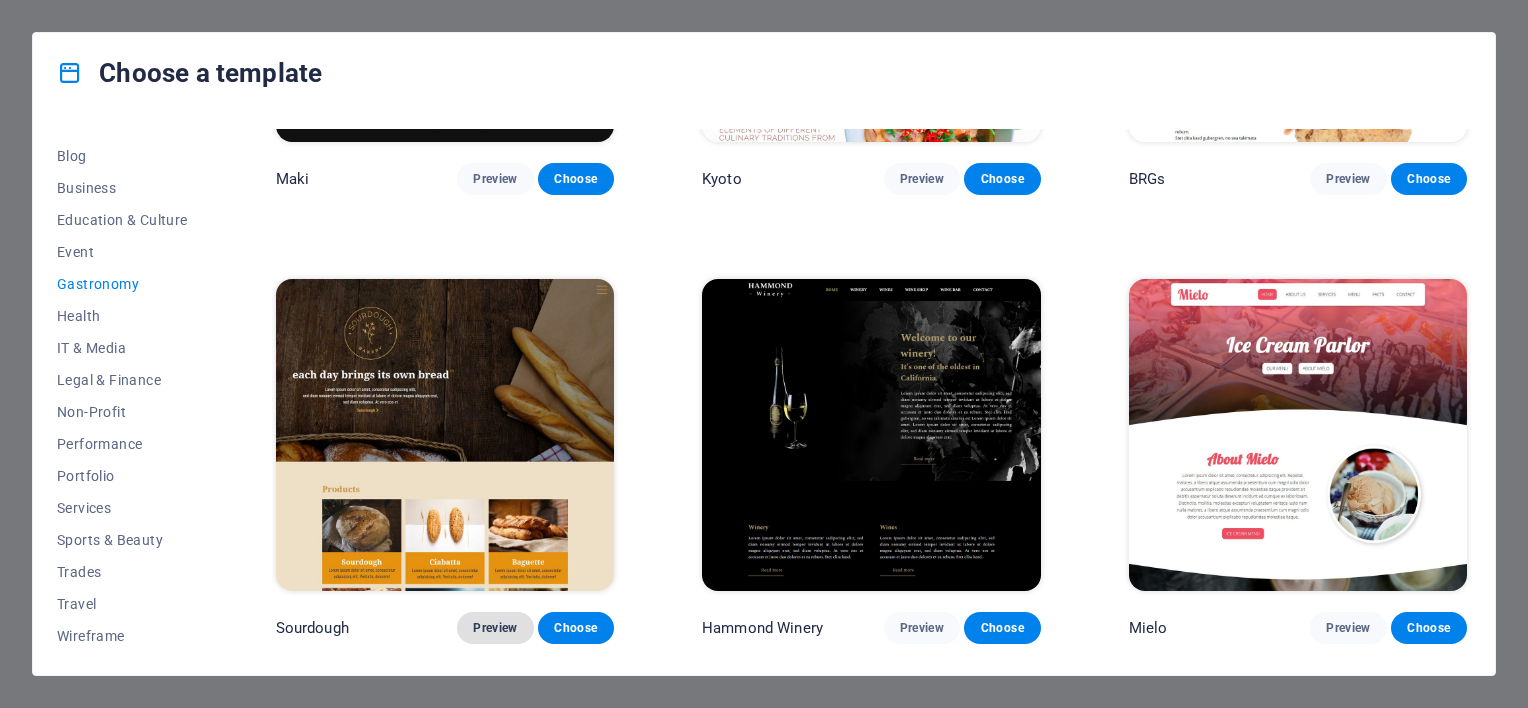 click on "Preview" at bounding box center (495, 628) 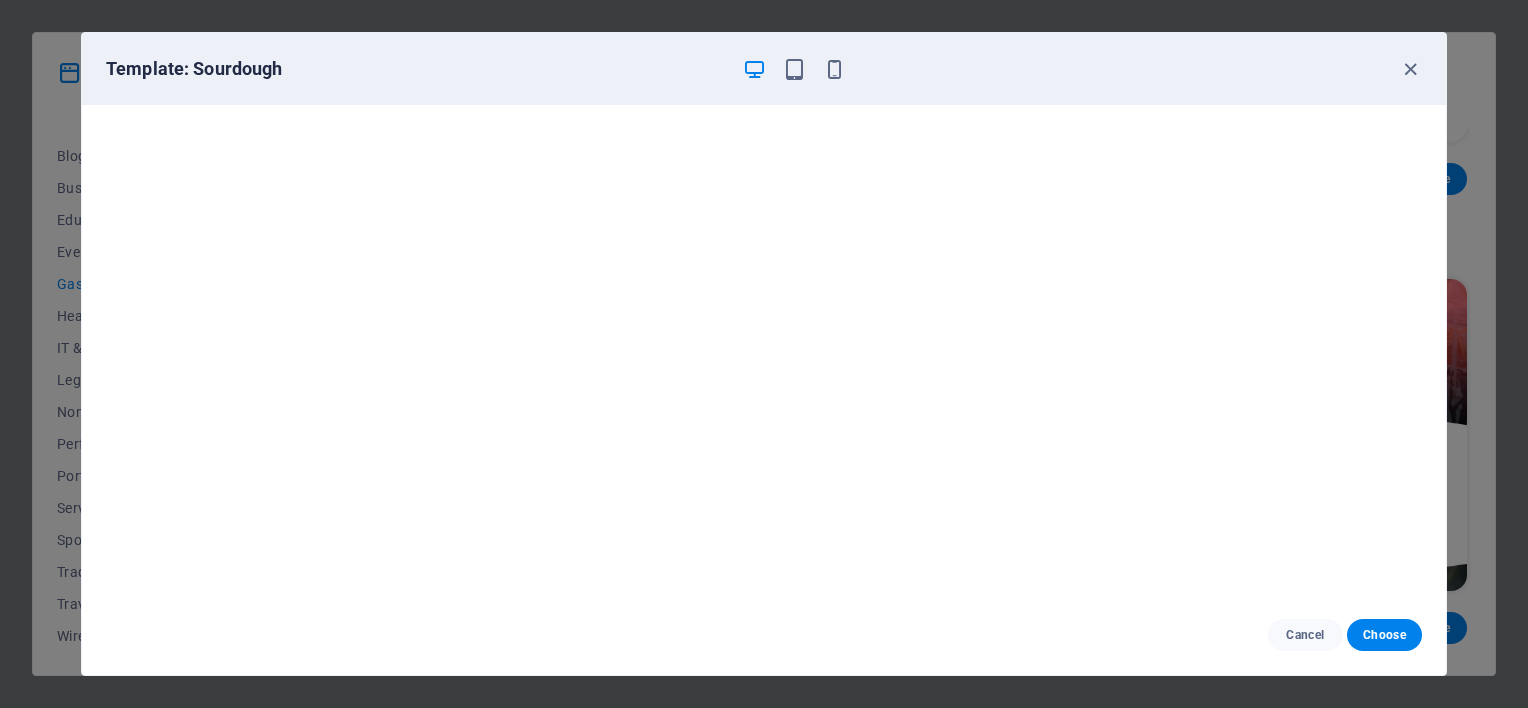 scroll, scrollTop: 0, scrollLeft: 0, axis: both 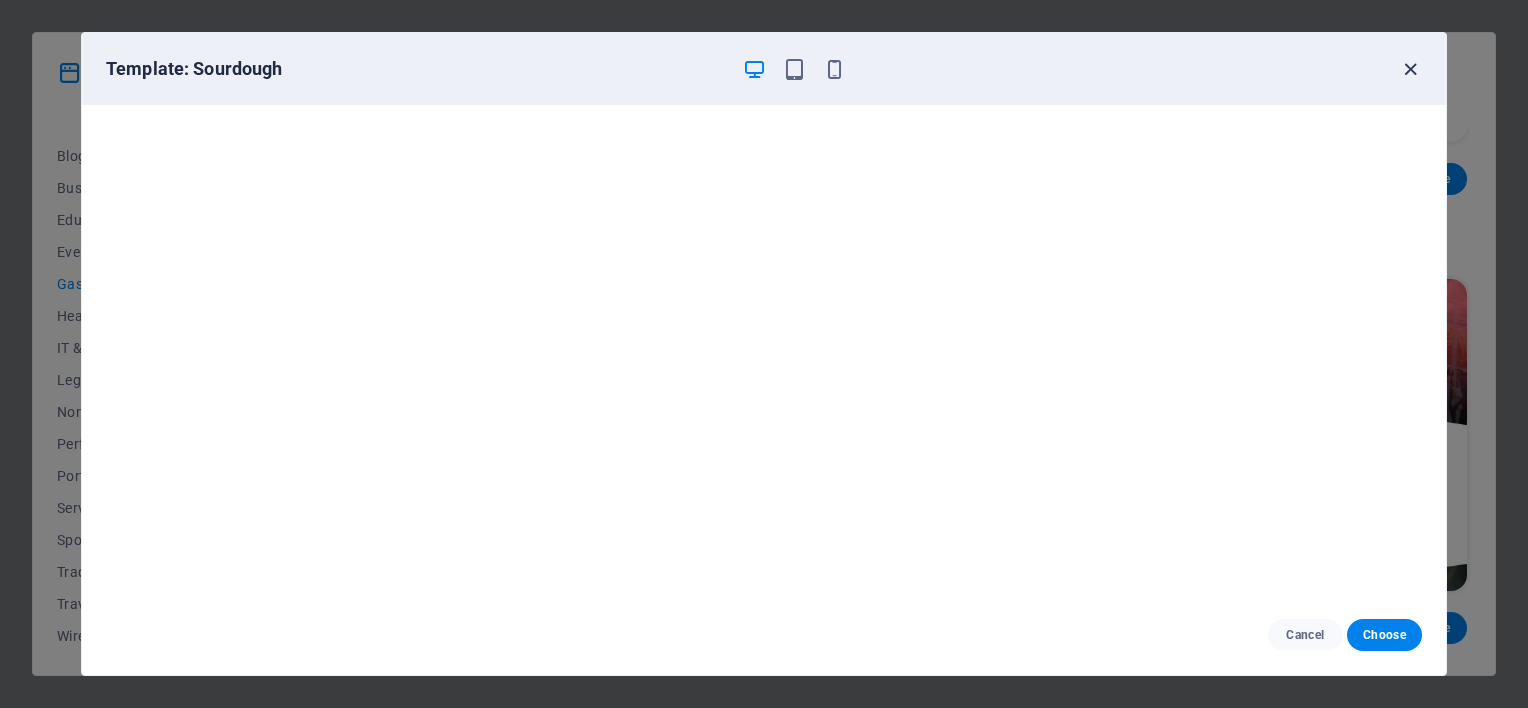 click at bounding box center (1410, 69) 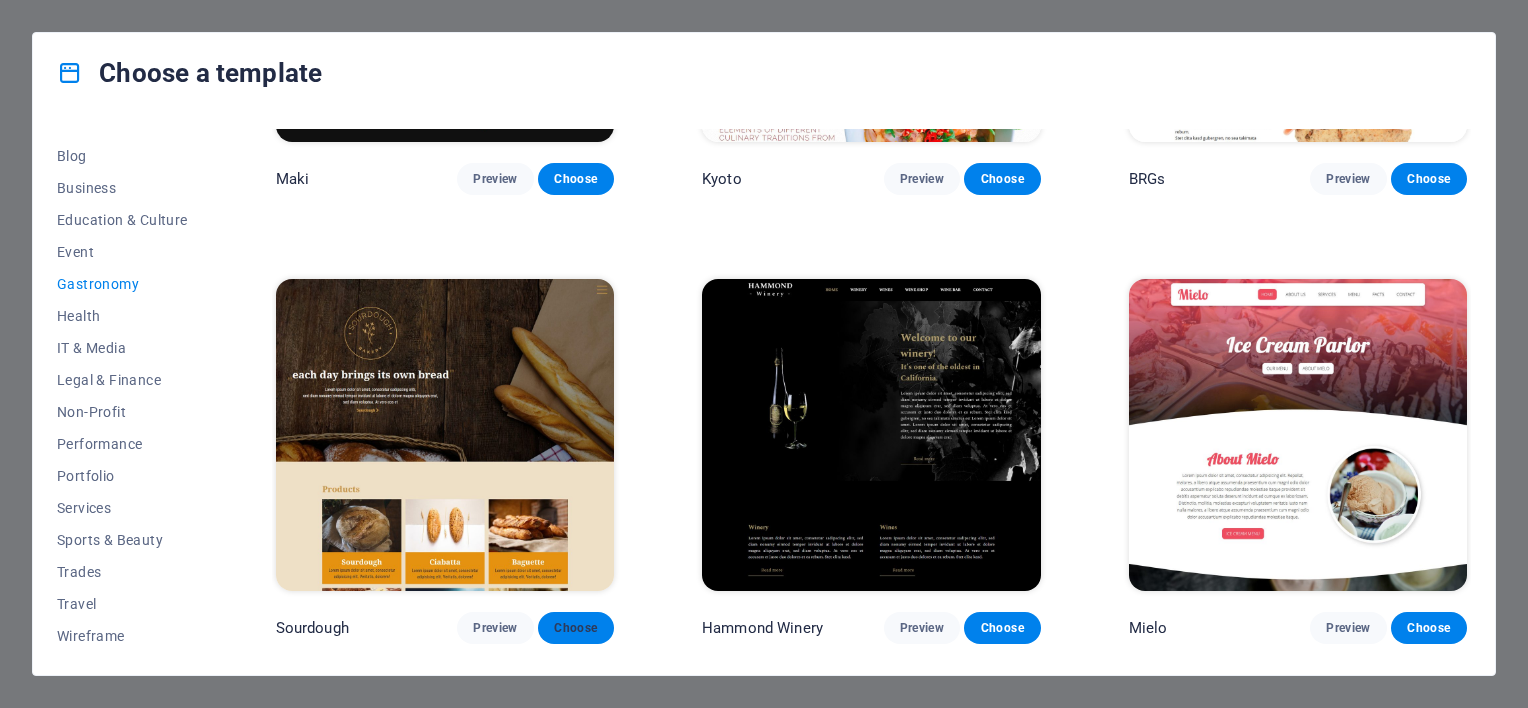click on "Choose" at bounding box center [576, 628] 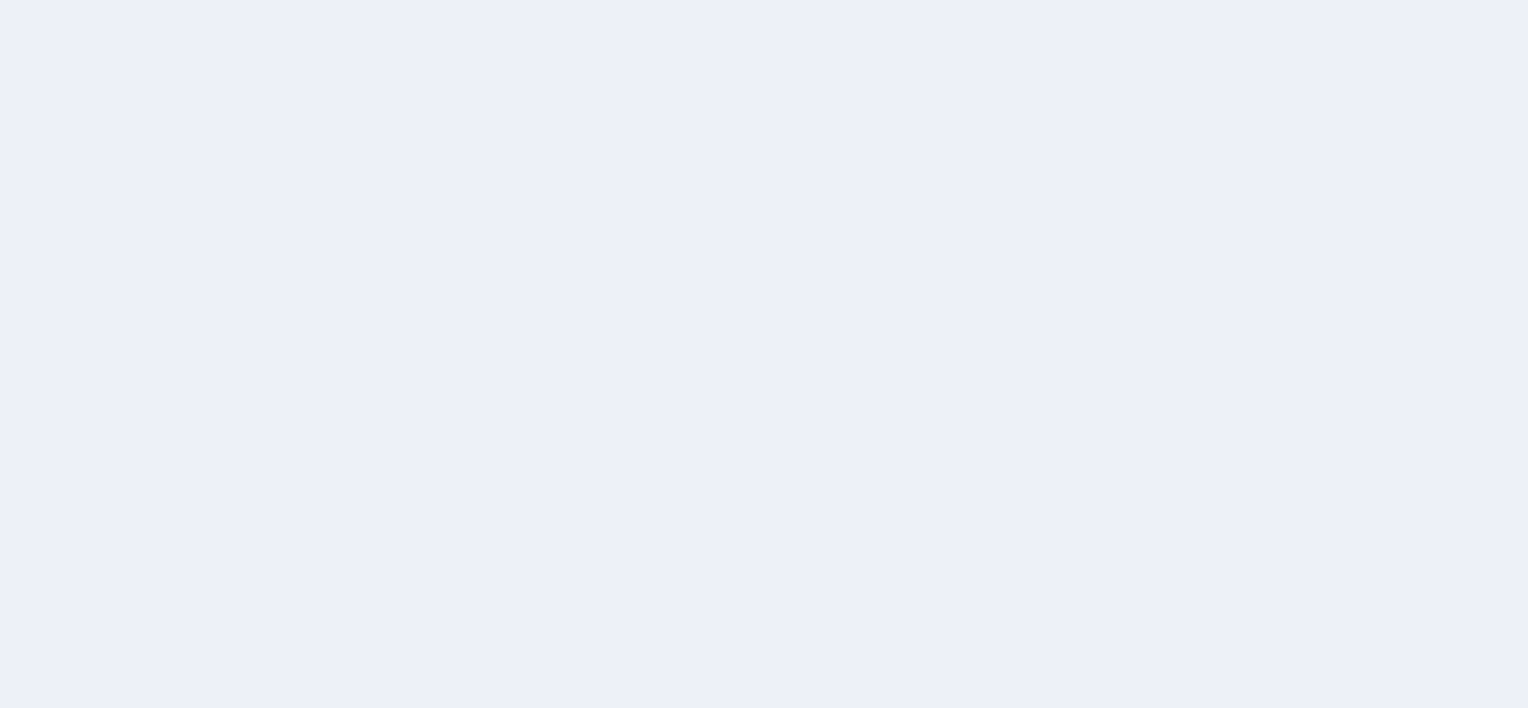 scroll, scrollTop: 0, scrollLeft: 0, axis: both 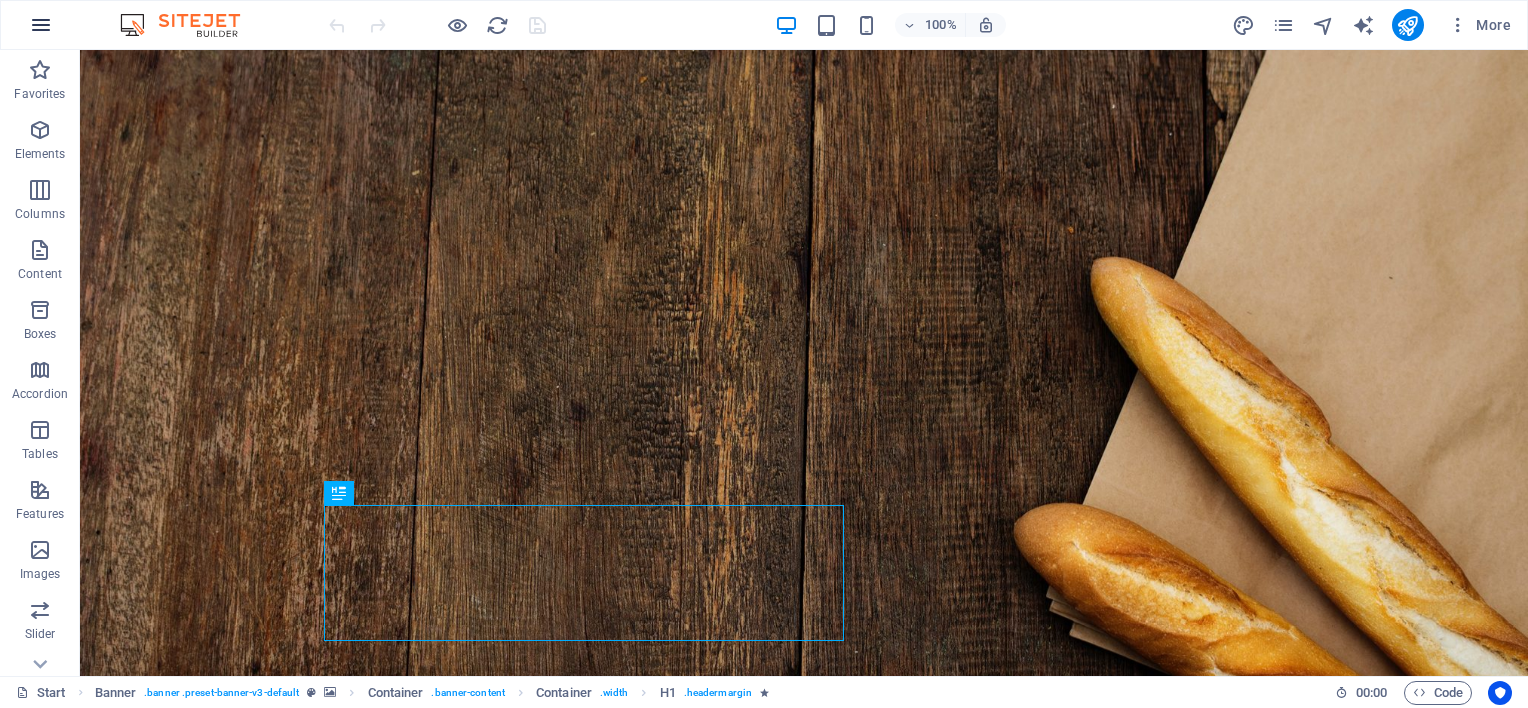 click at bounding box center (41, 25) 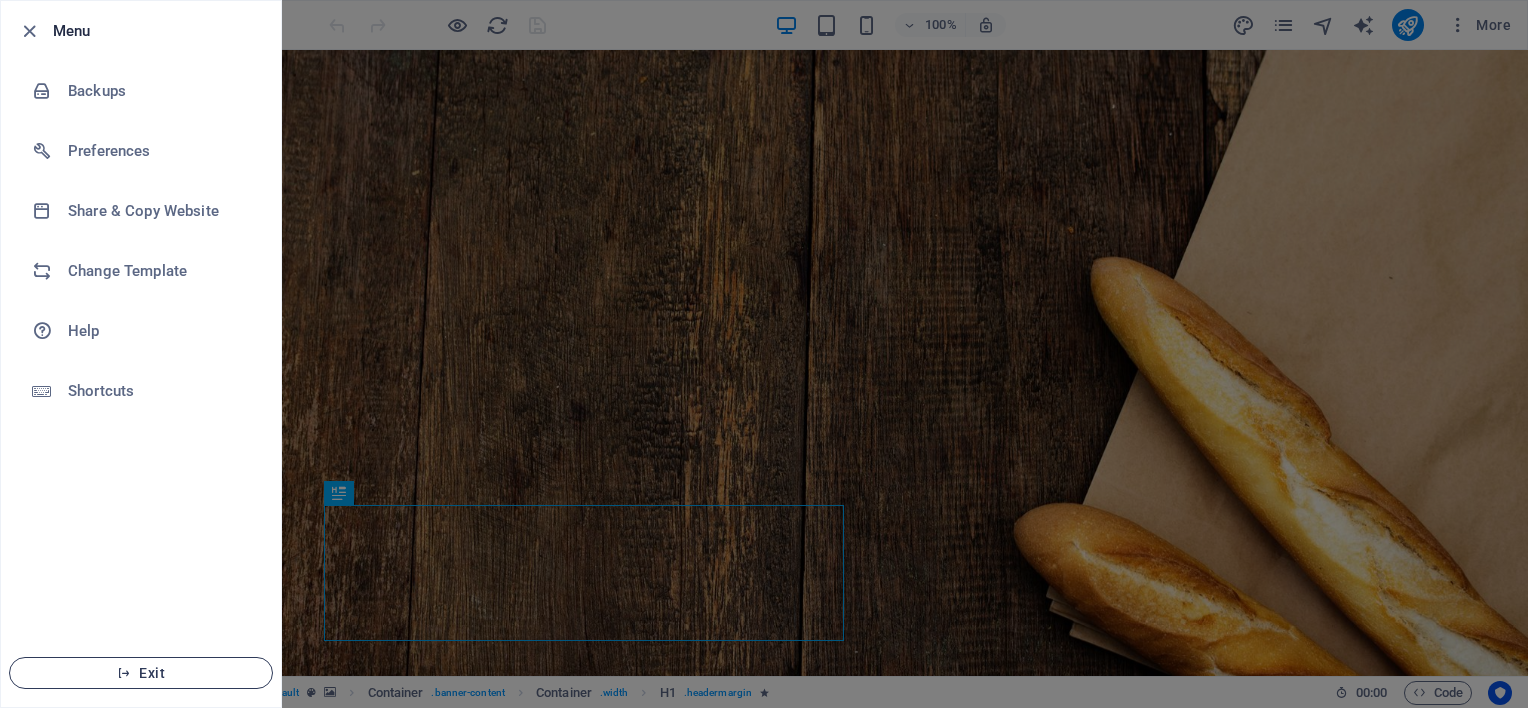 click on "Exit" at bounding box center (141, 673) 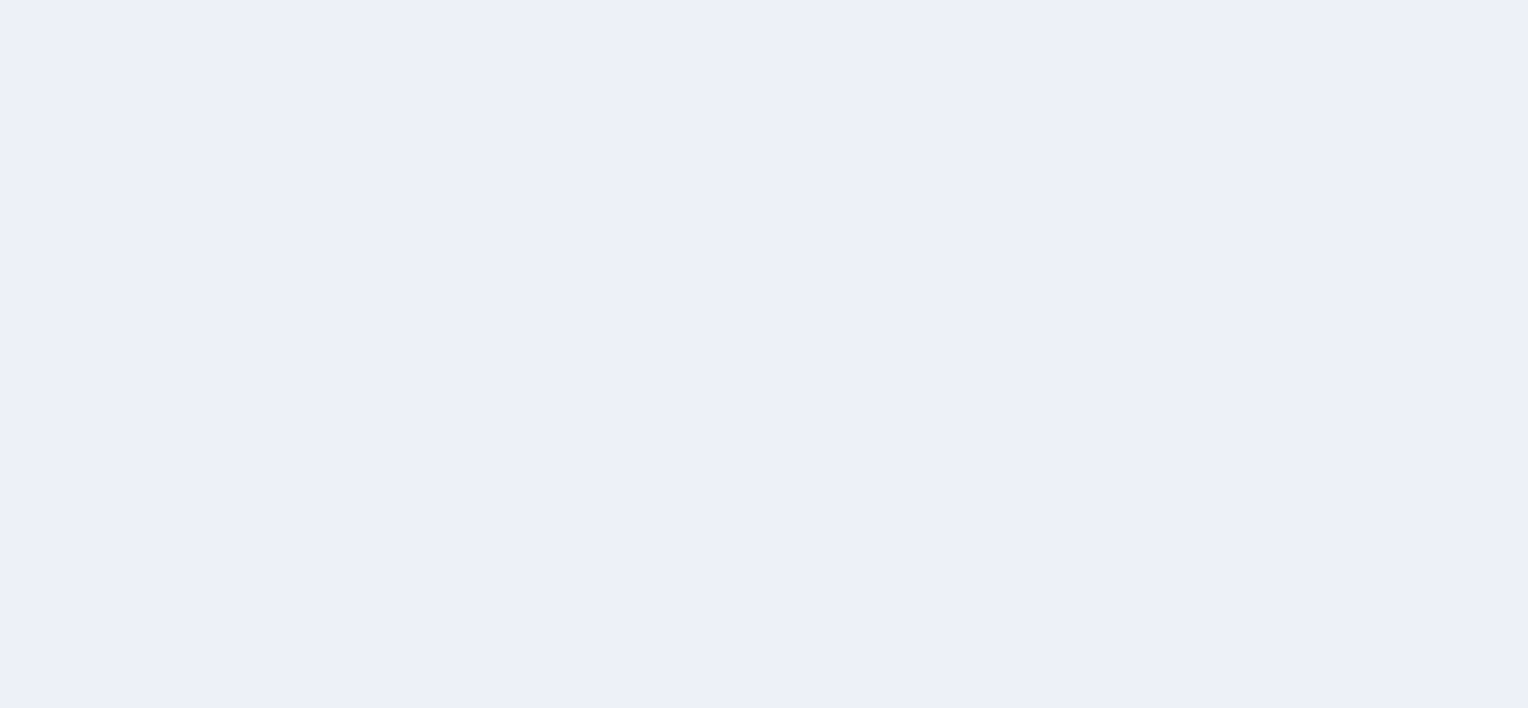 scroll, scrollTop: 0, scrollLeft: 0, axis: both 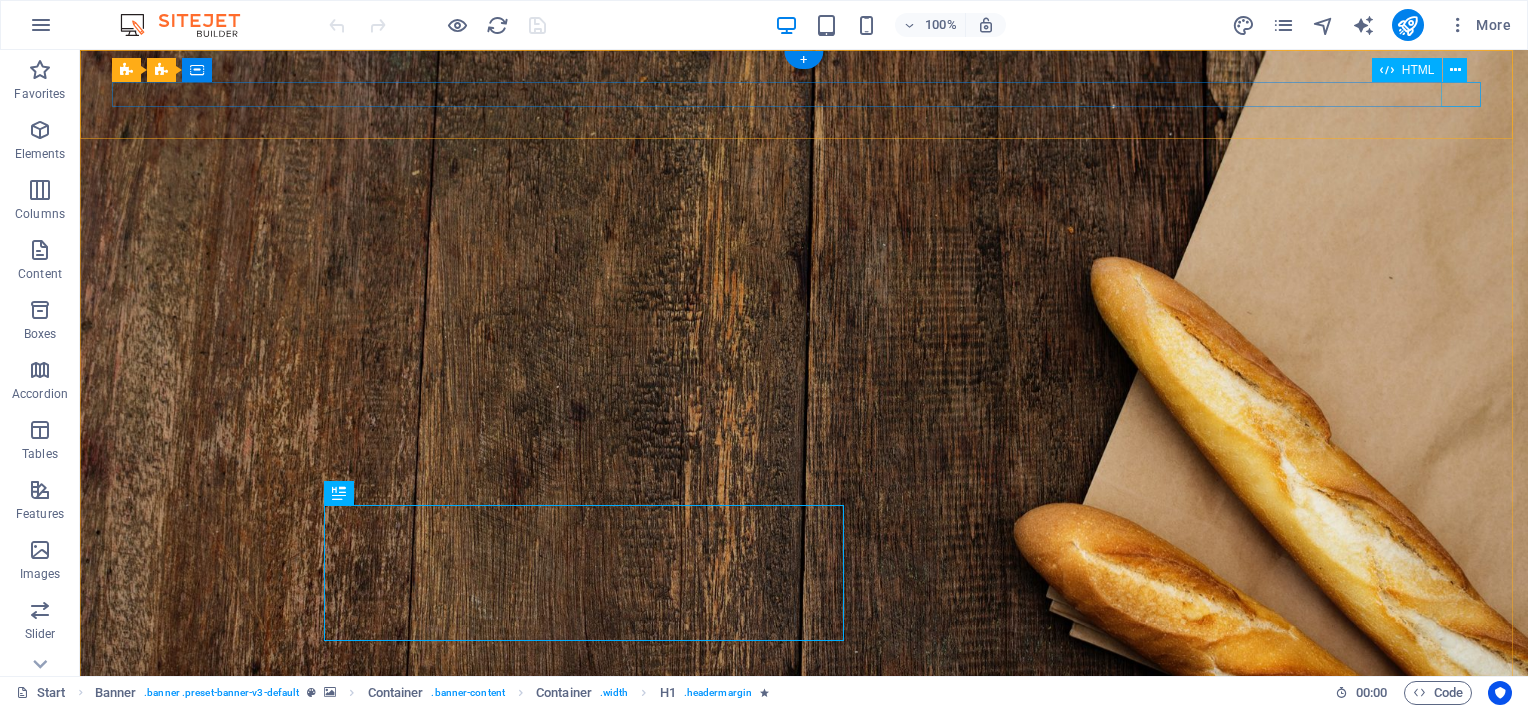 click at bounding box center (804, 877) 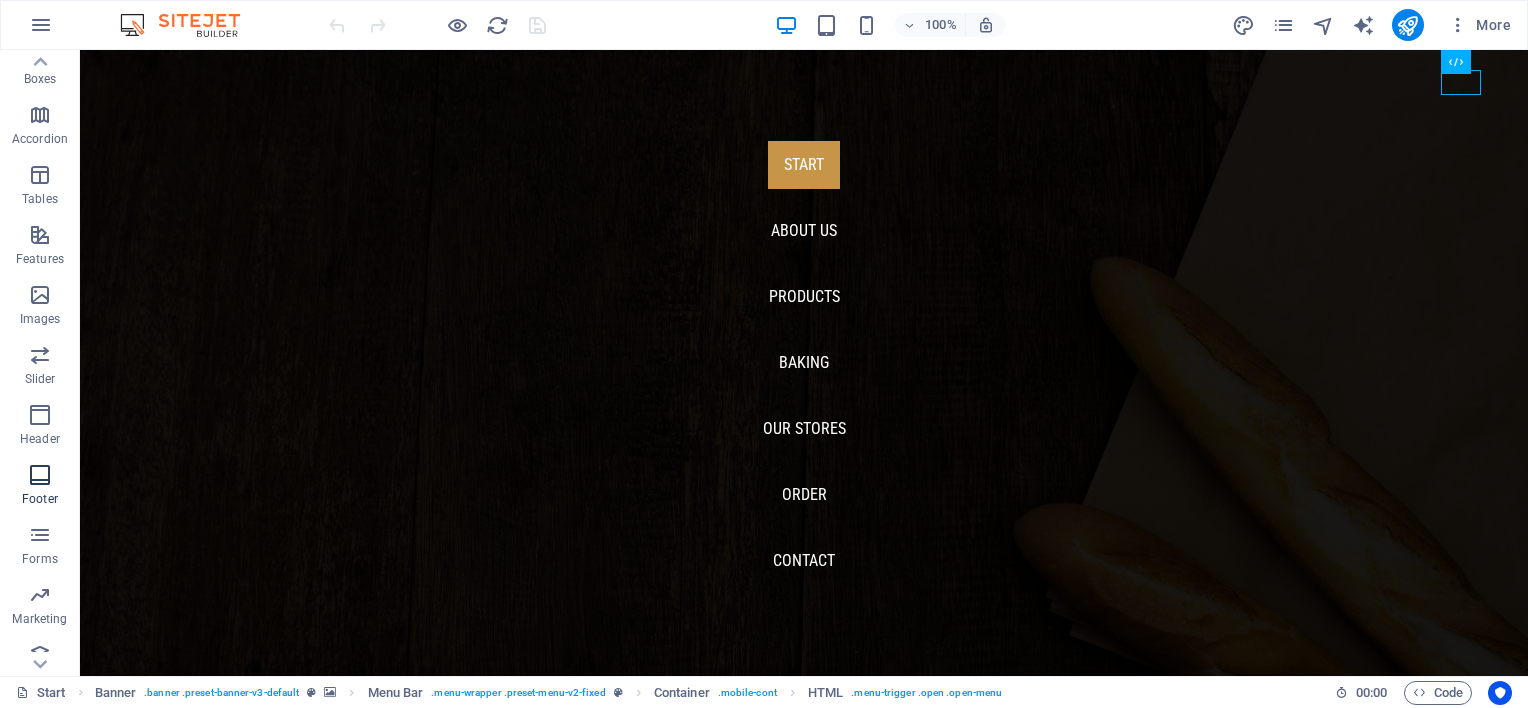 scroll, scrollTop: 273, scrollLeft: 0, axis: vertical 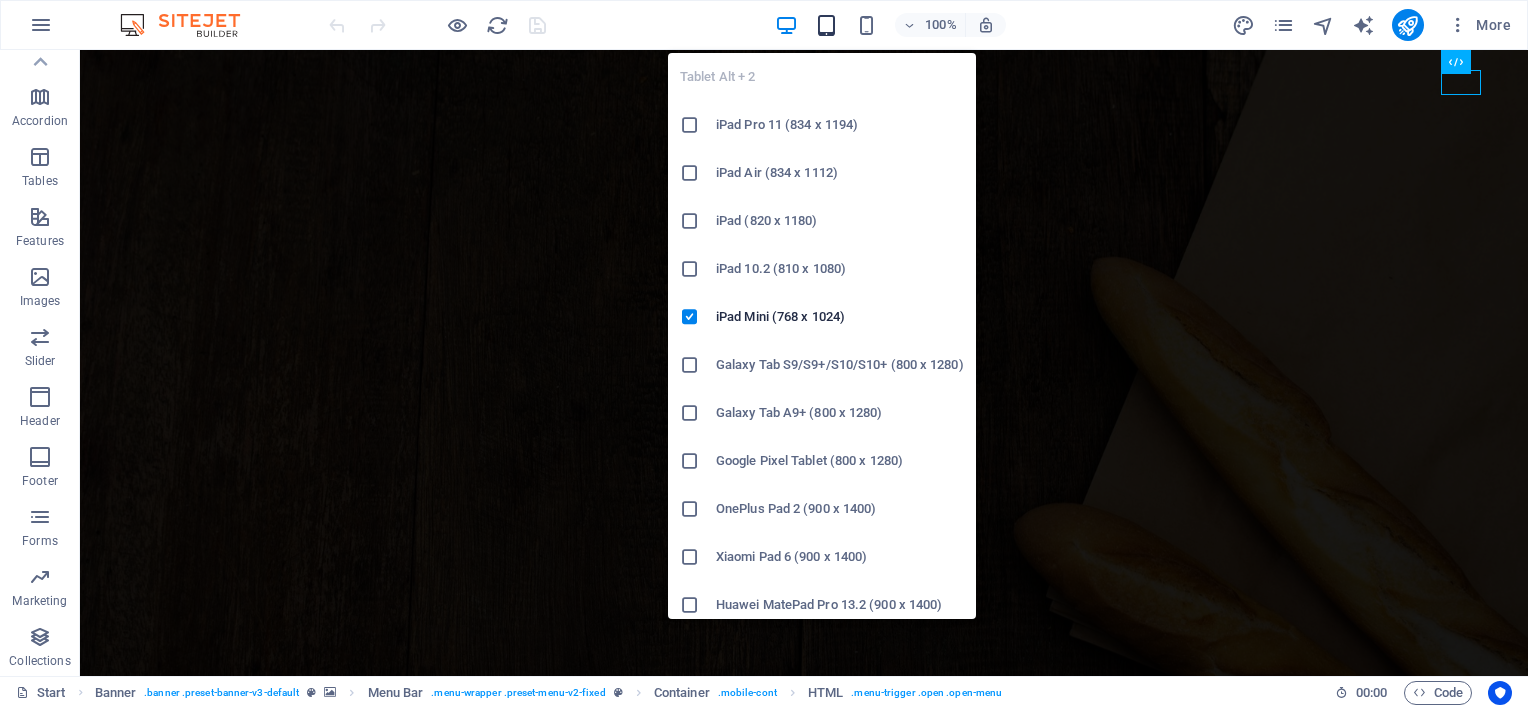 click at bounding box center (826, 25) 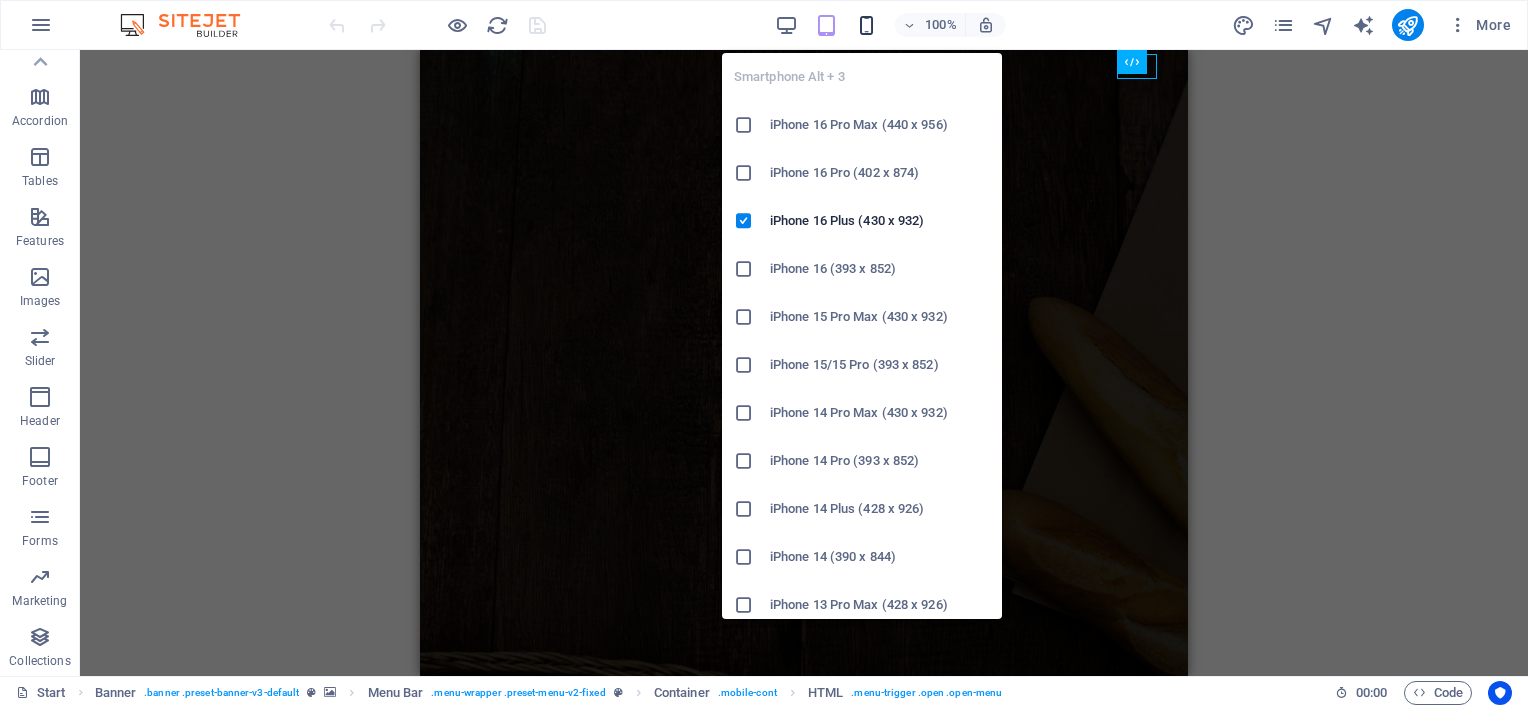 click at bounding box center [866, 25] 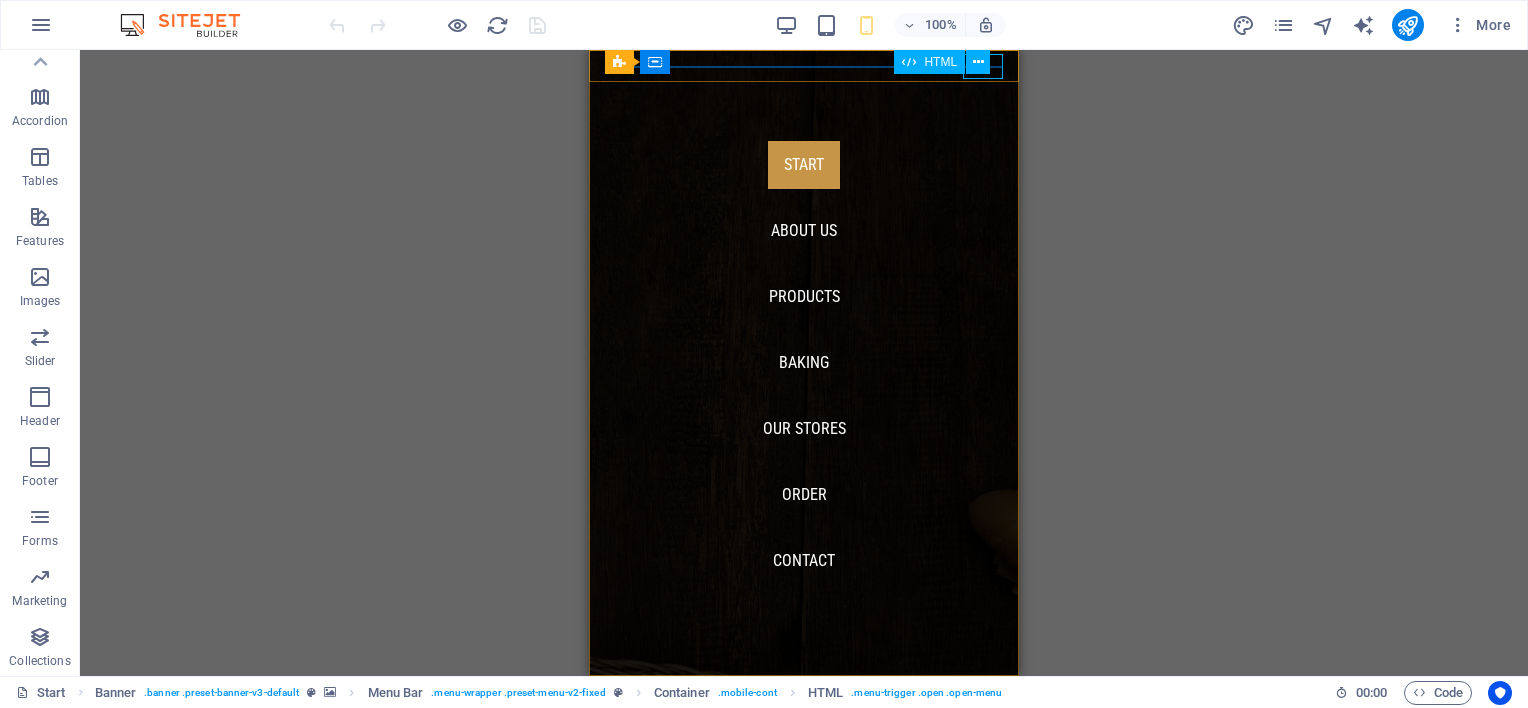 click on "HTML" at bounding box center (948, 62) 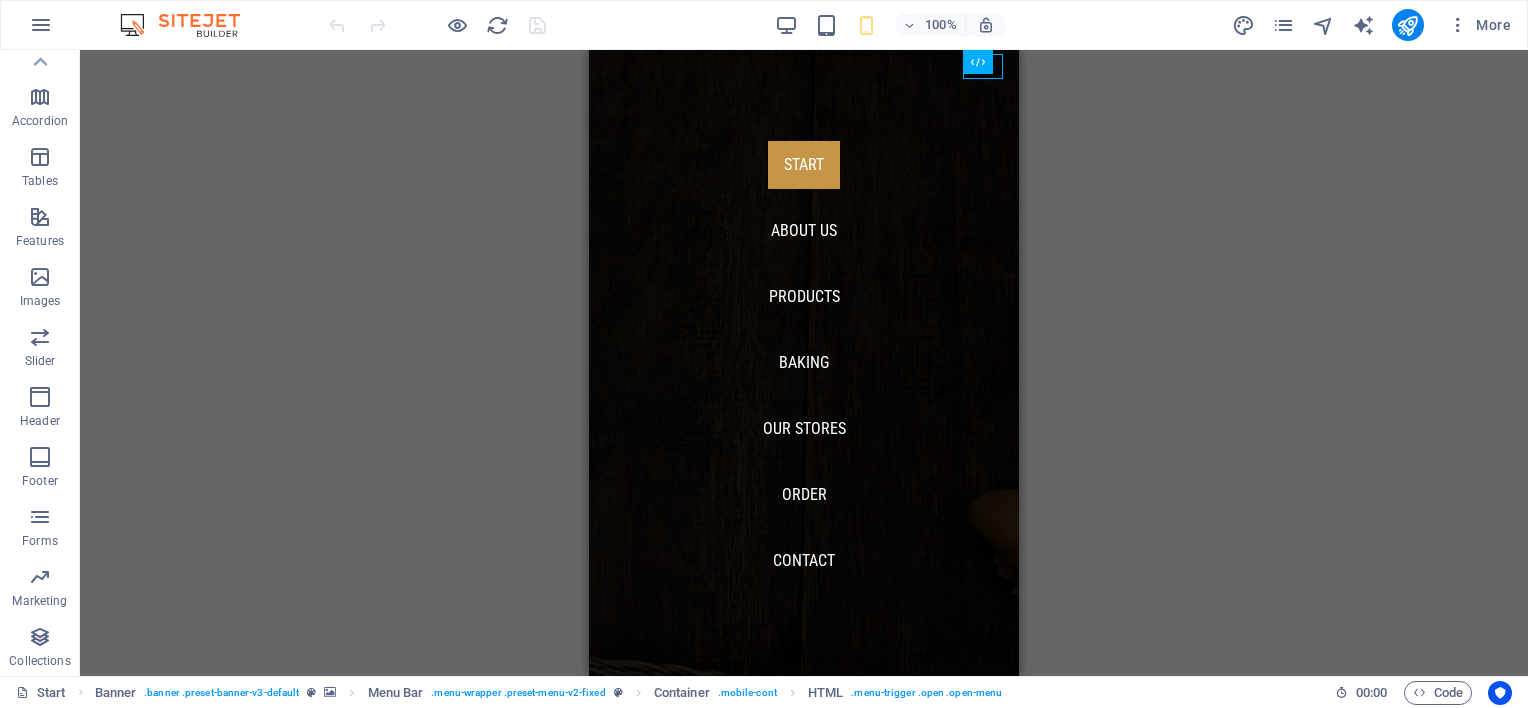 click on "Drag here to replace the existing content. Press “Ctrl” if you want to create a new element.
H1   Banner   Container   Container   Banner   Menu Bar   Banner   Container   HTML   Menu Bar   Banner   Menu" at bounding box center (804, 363) 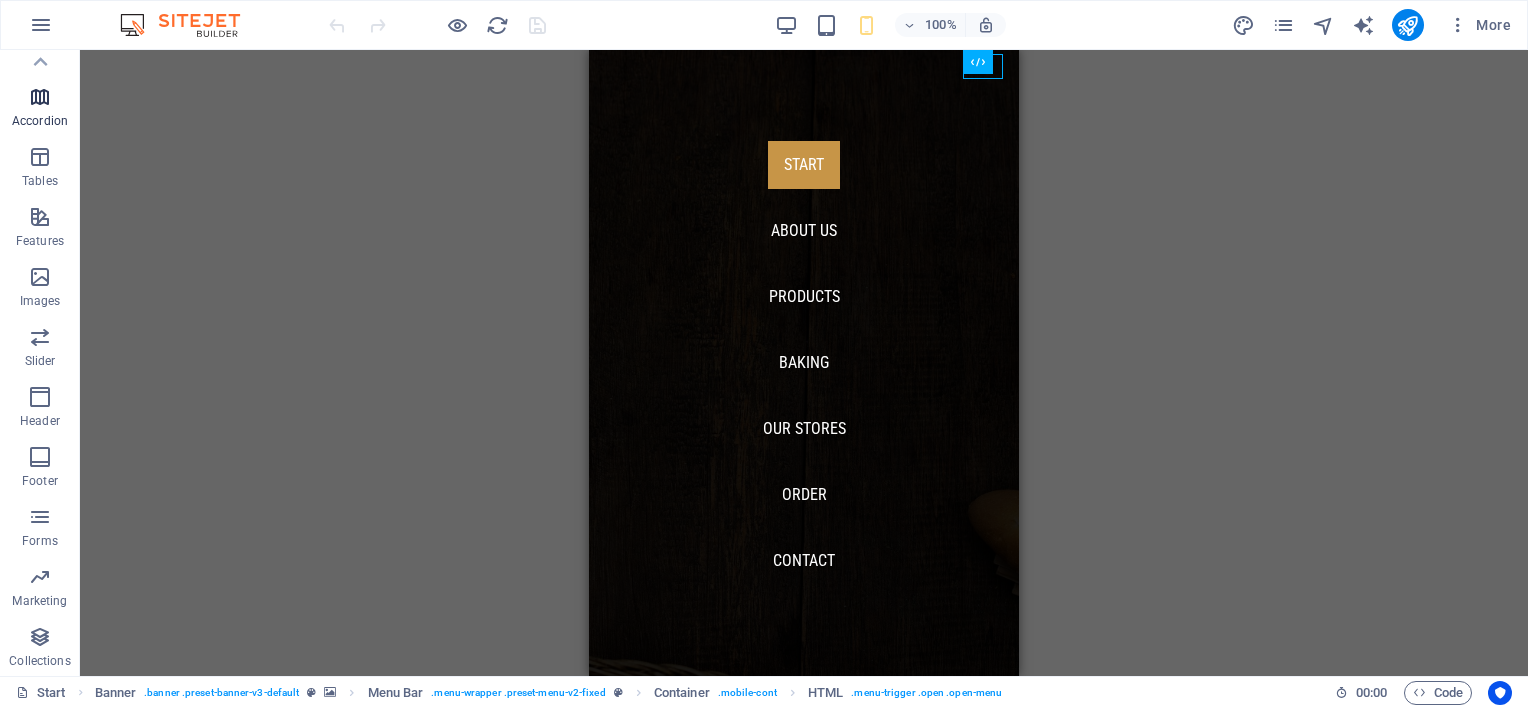 scroll, scrollTop: 0, scrollLeft: 0, axis: both 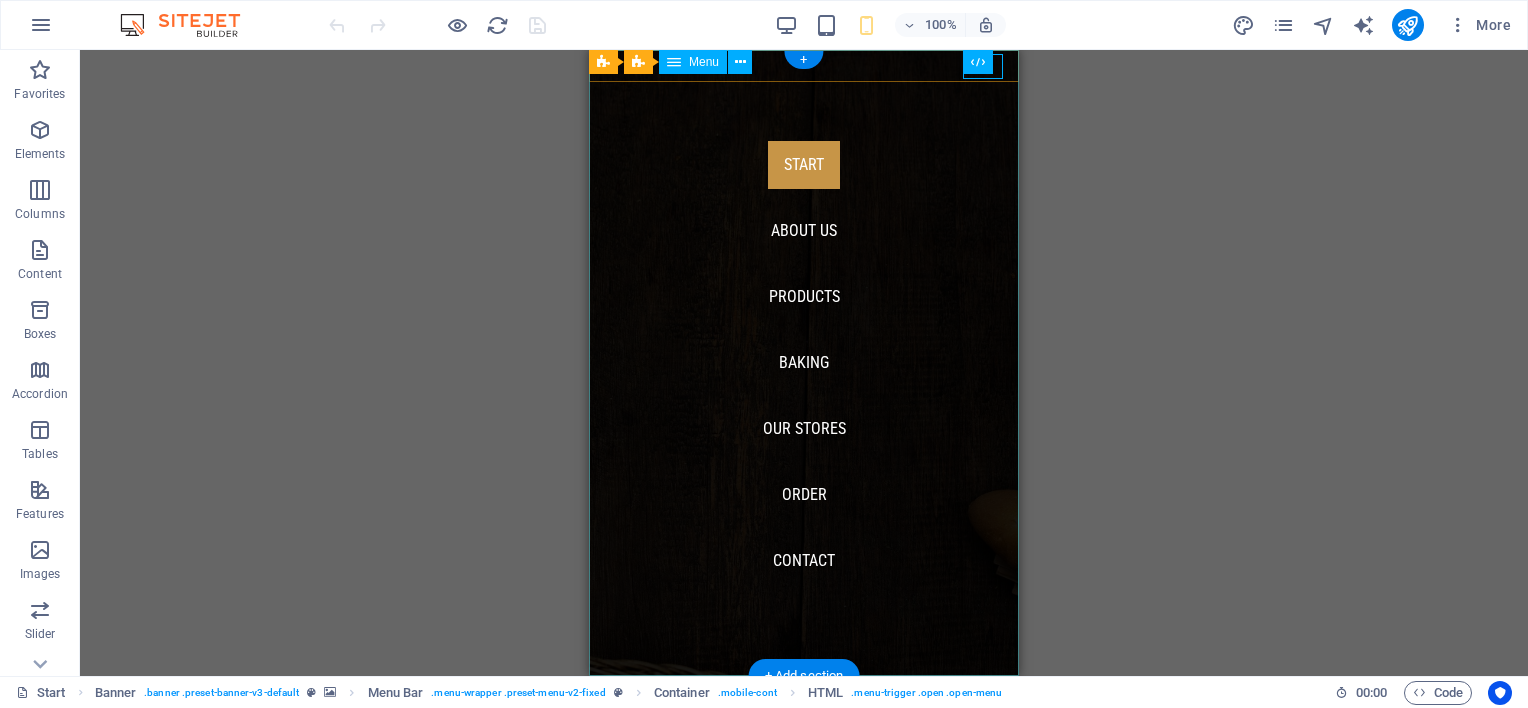 click on "Start About us Products Baking Our Stores Order Contact" at bounding box center (804, 363) 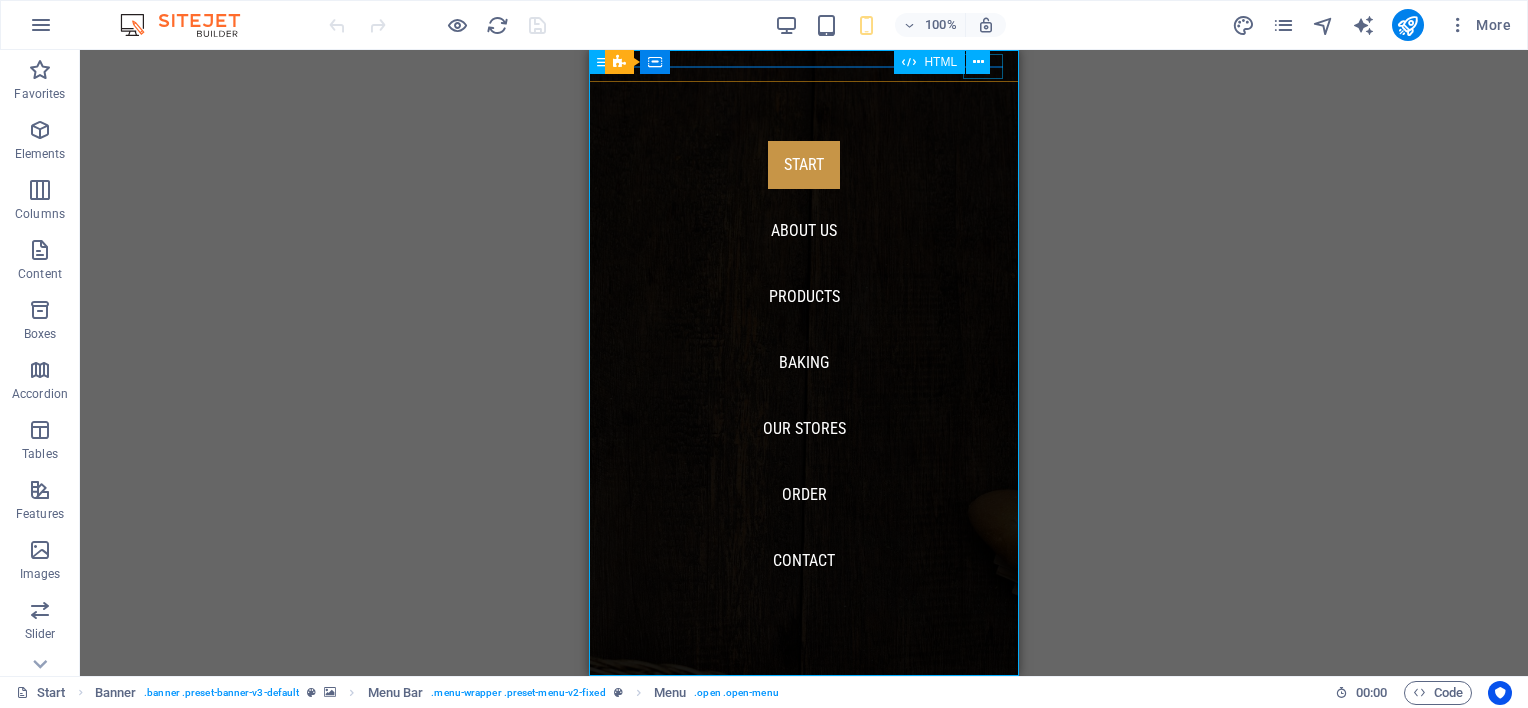 click on "HTML" at bounding box center [948, 62] 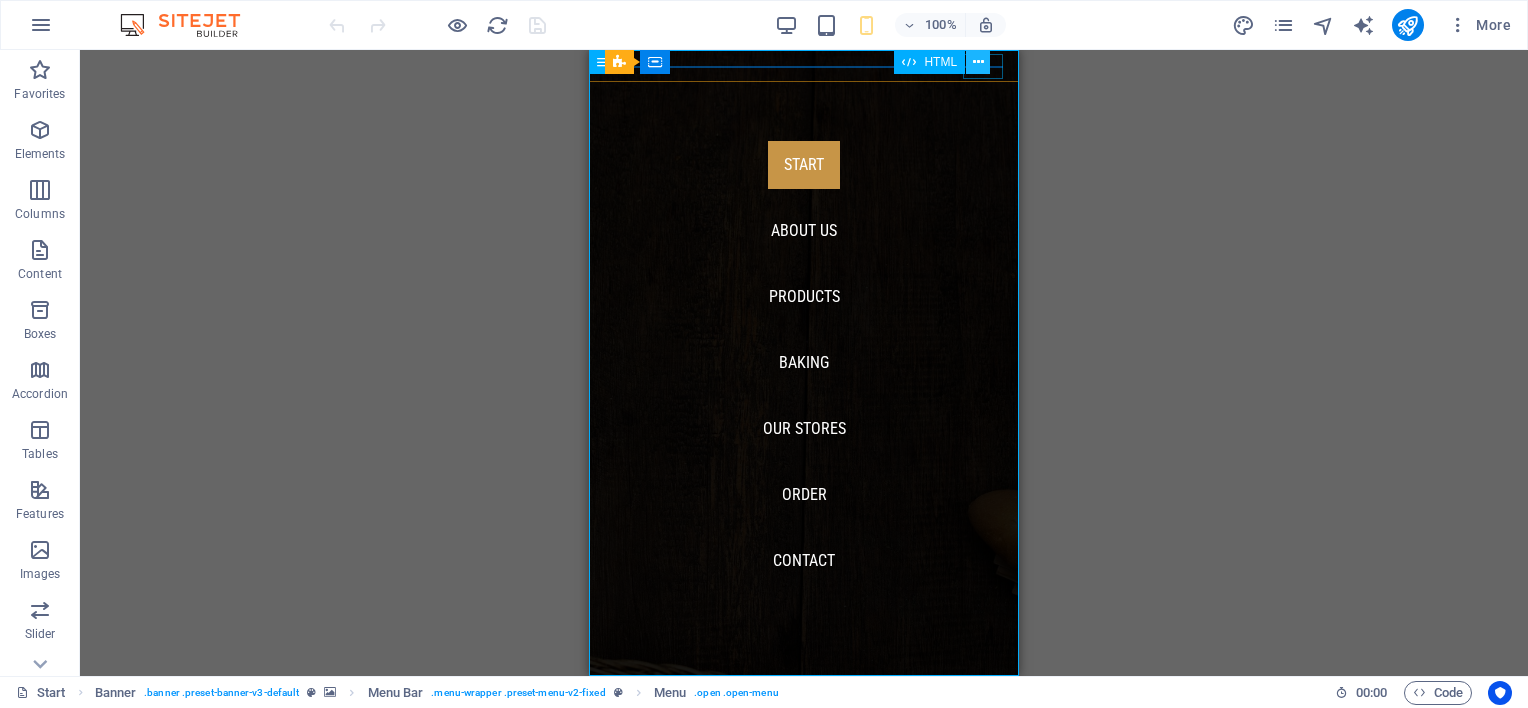 click at bounding box center [978, 62] 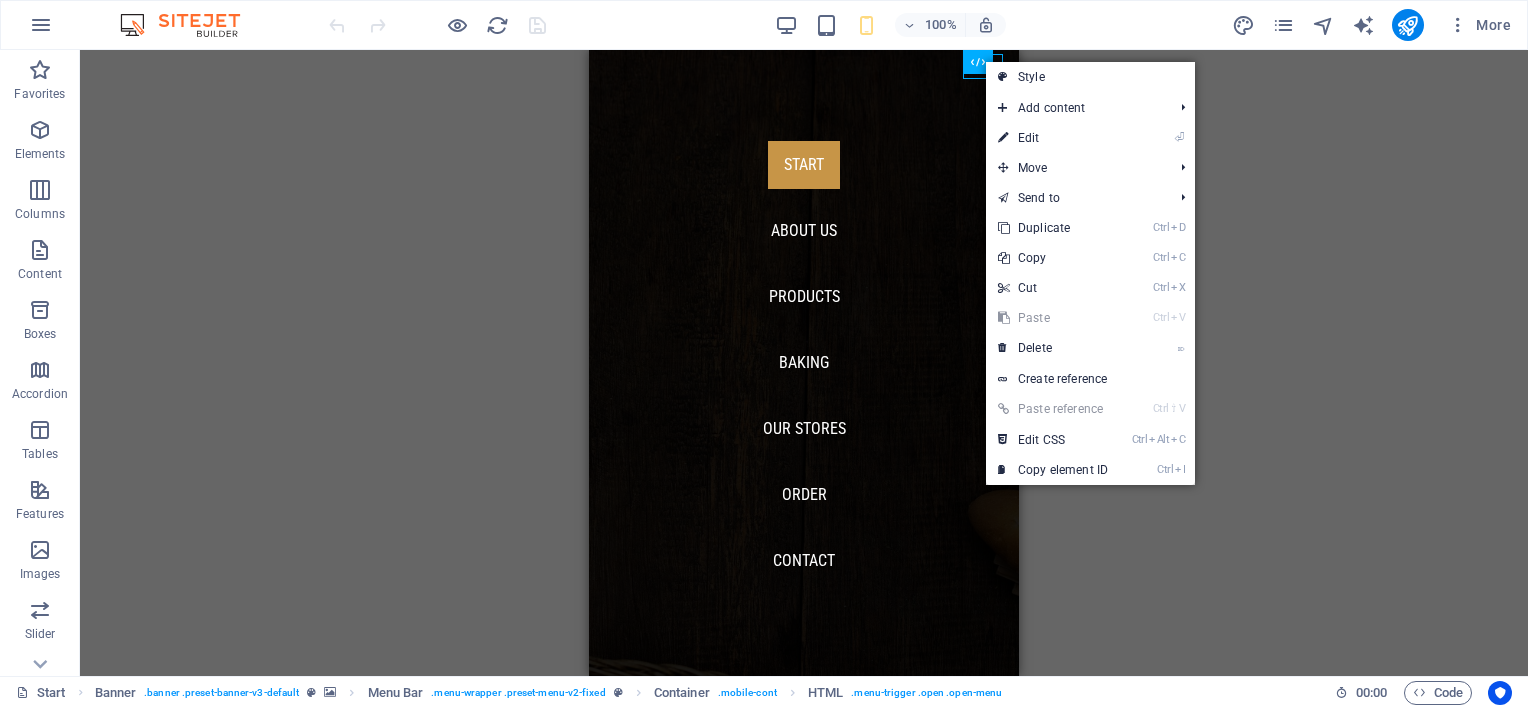click on "Drag here to replace the existing content. Press “Ctrl” if you want to create a new element.
H1   Banner   Container   Container   Banner   Menu Bar   Banner   Container   HTML   Menu Bar   Banner   Menu" at bounding box center (804, 363) 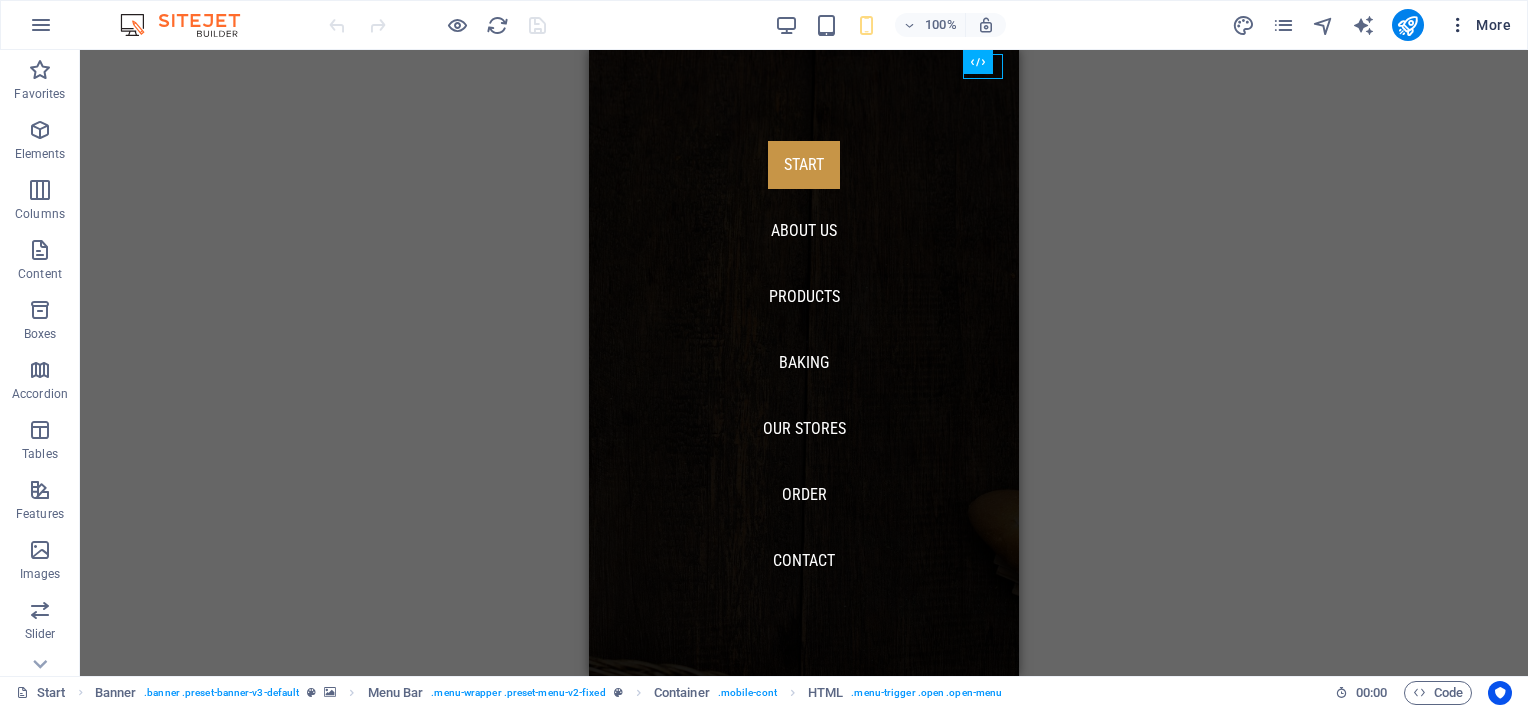 click at bounding box center [1458, 25] 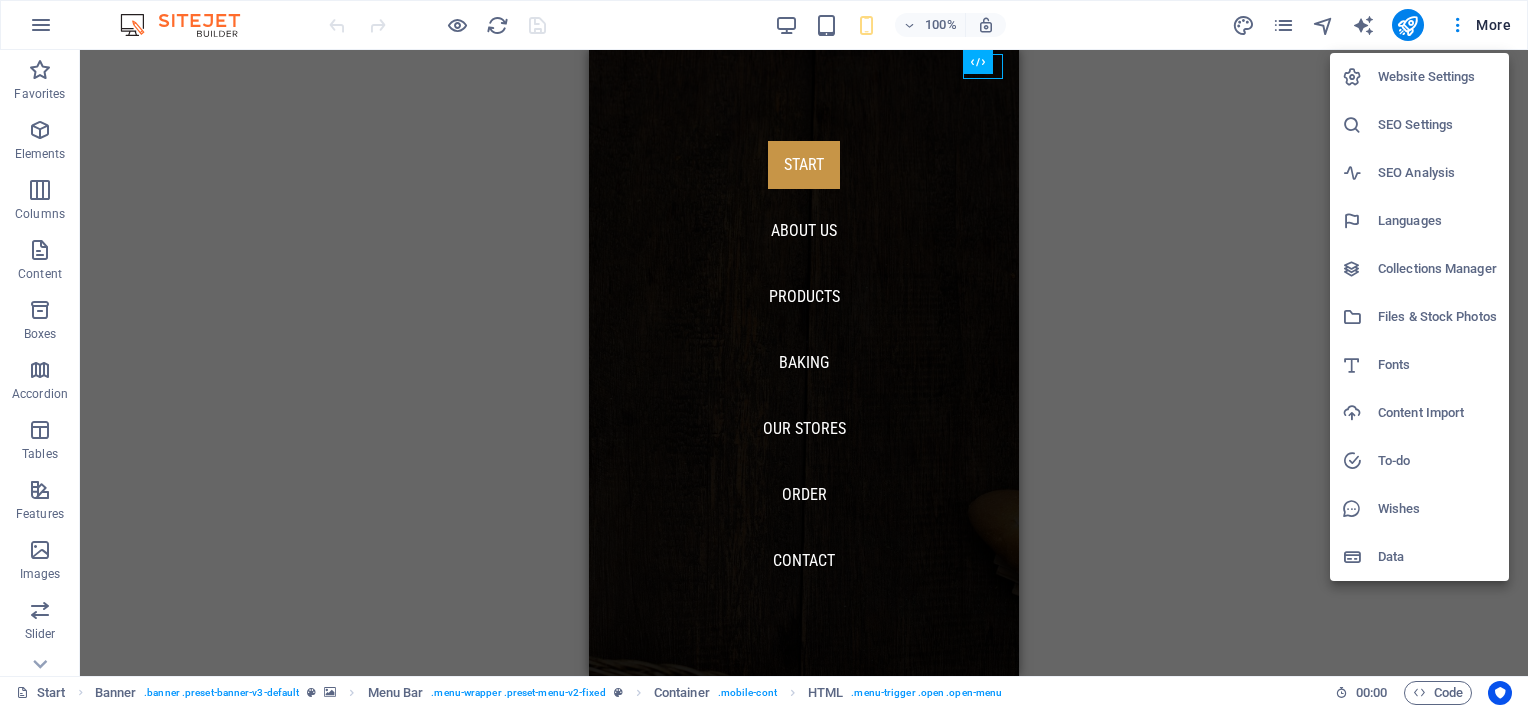click at bounding box center (764, 354) 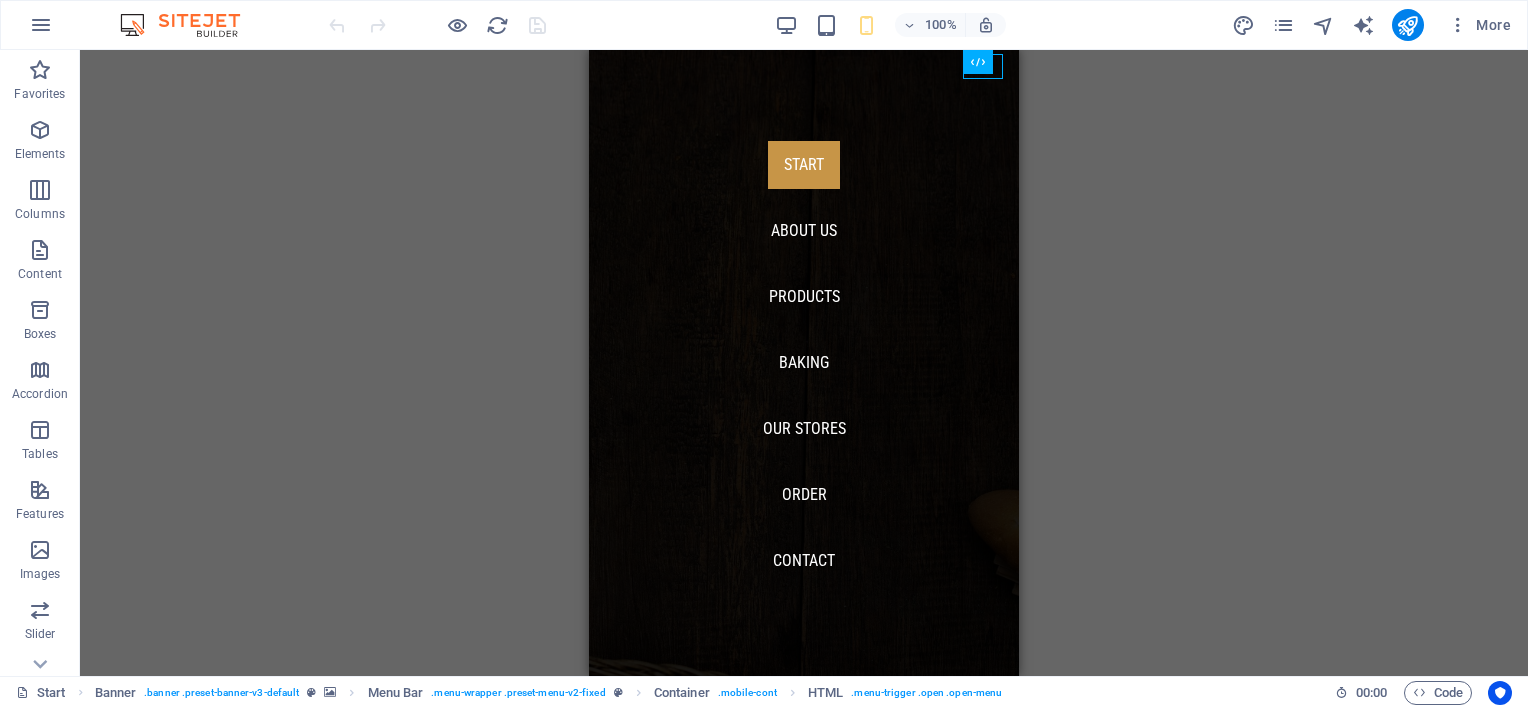 click on "More" at bounding box center (1479, 25) 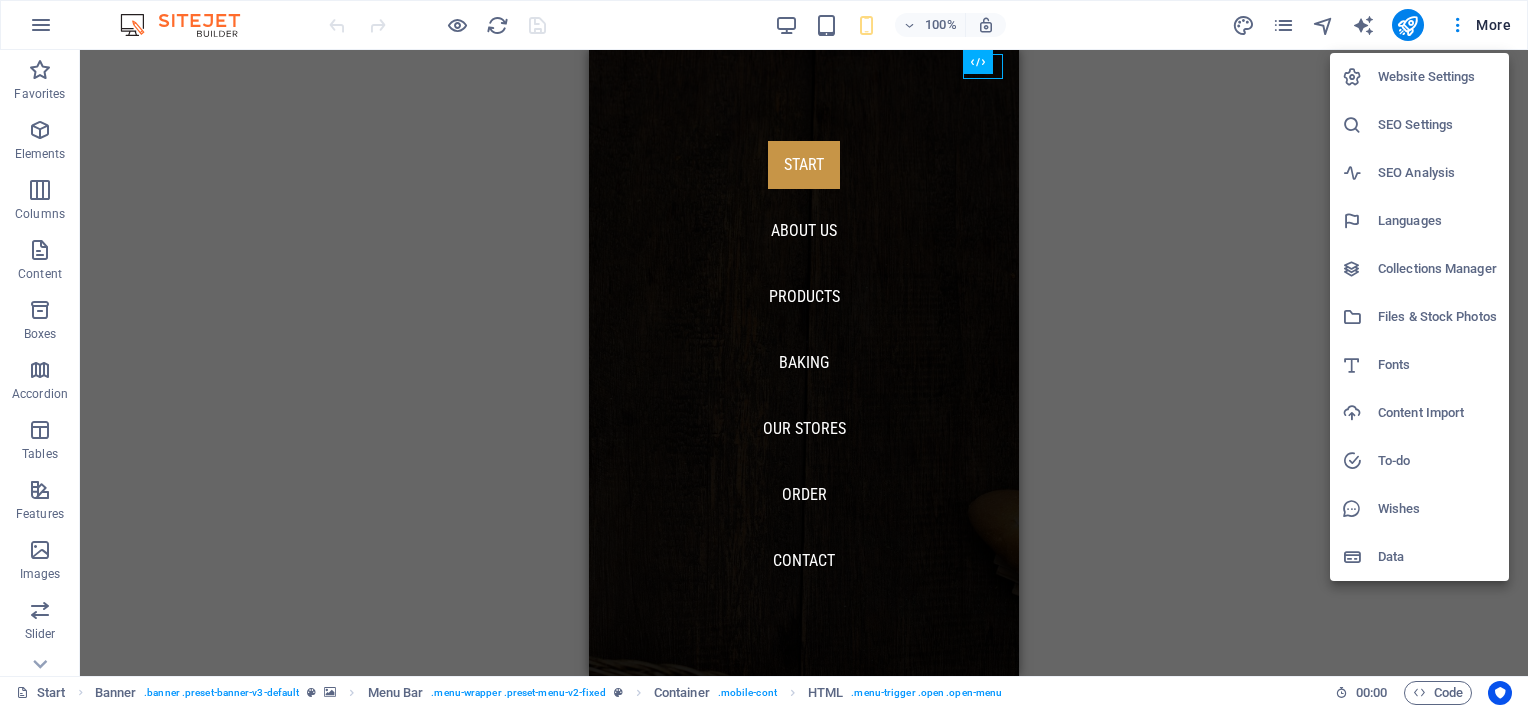 click at bounding box center (764, 354) 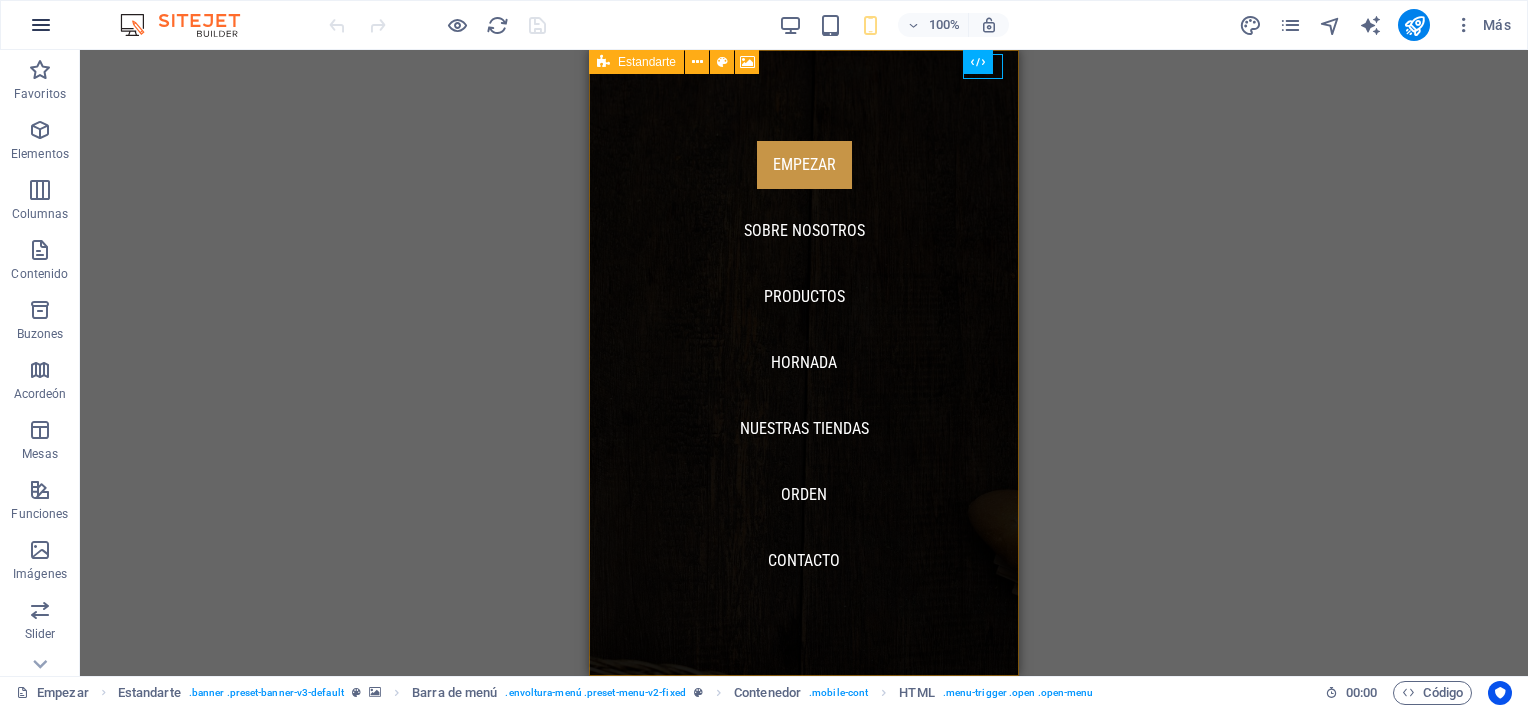 click at bounding box center (41, 25) 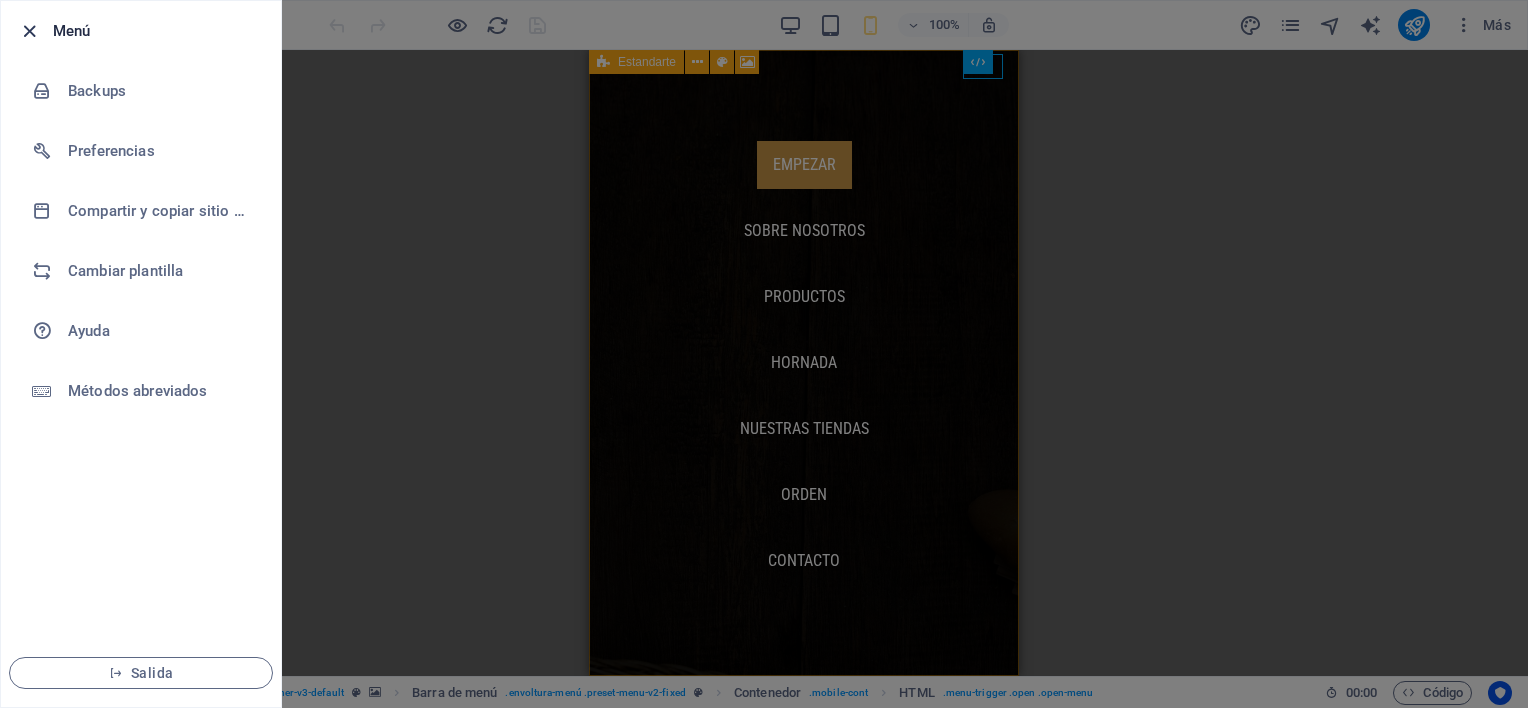click at bounding box center (29, 31) 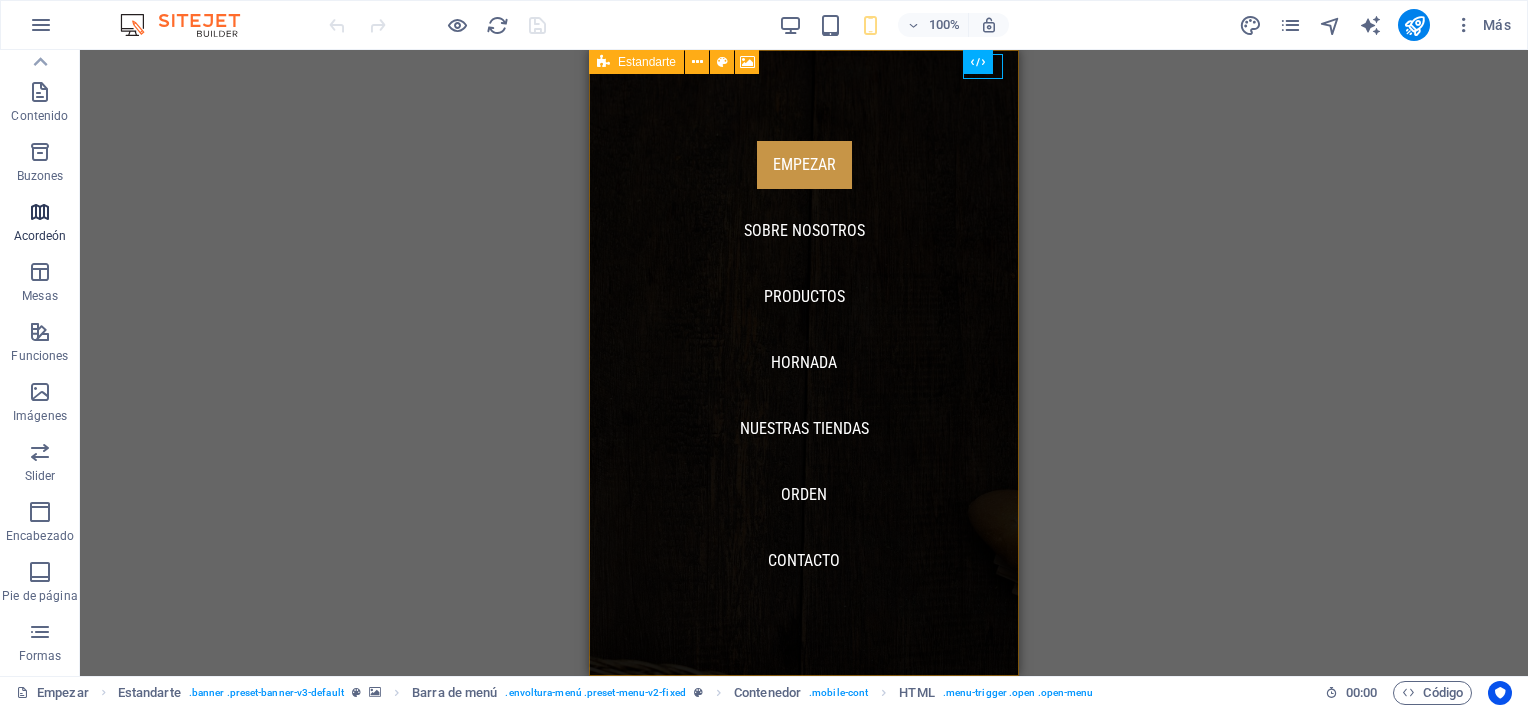 scroll, scrollTop: 0, scrollLeft: 0, axis: both 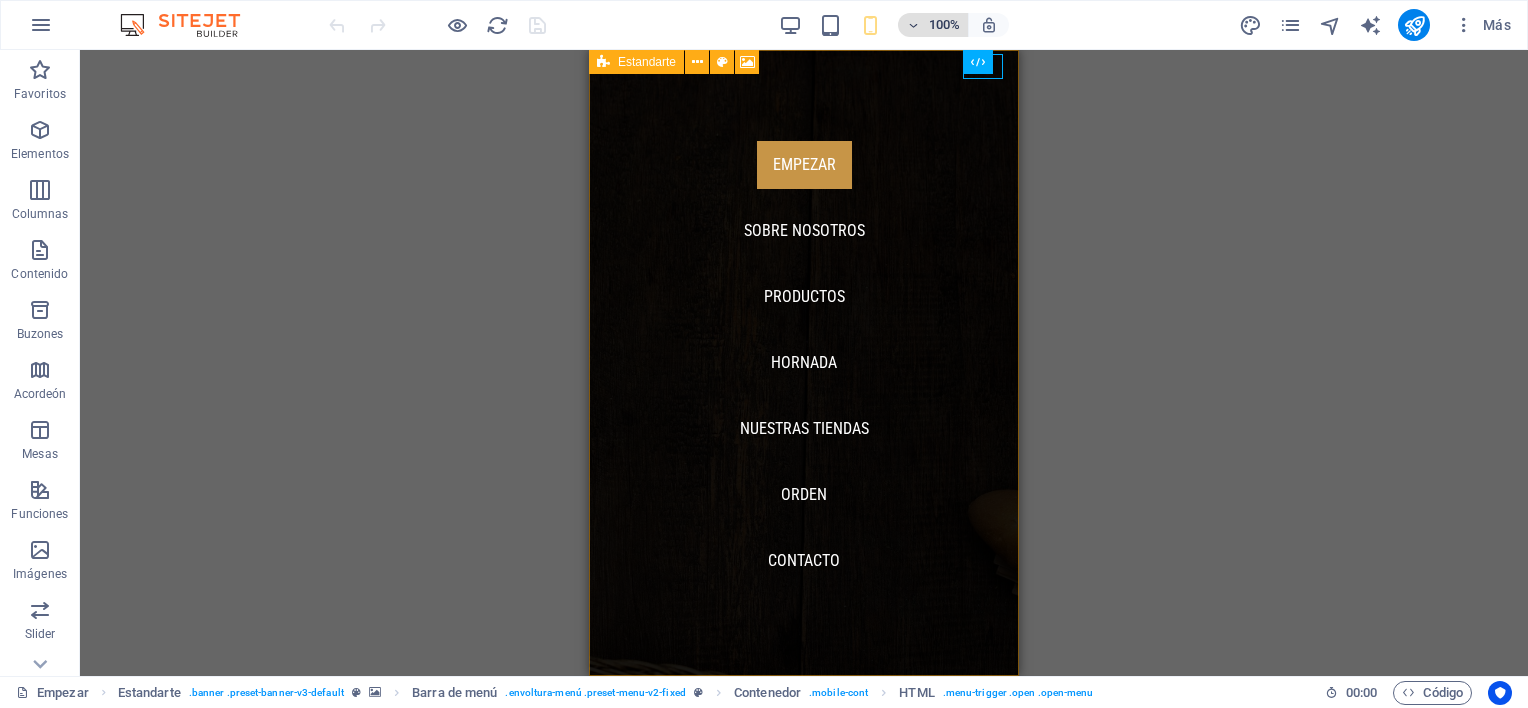 click on "100%" at bounding box center [933, 25] 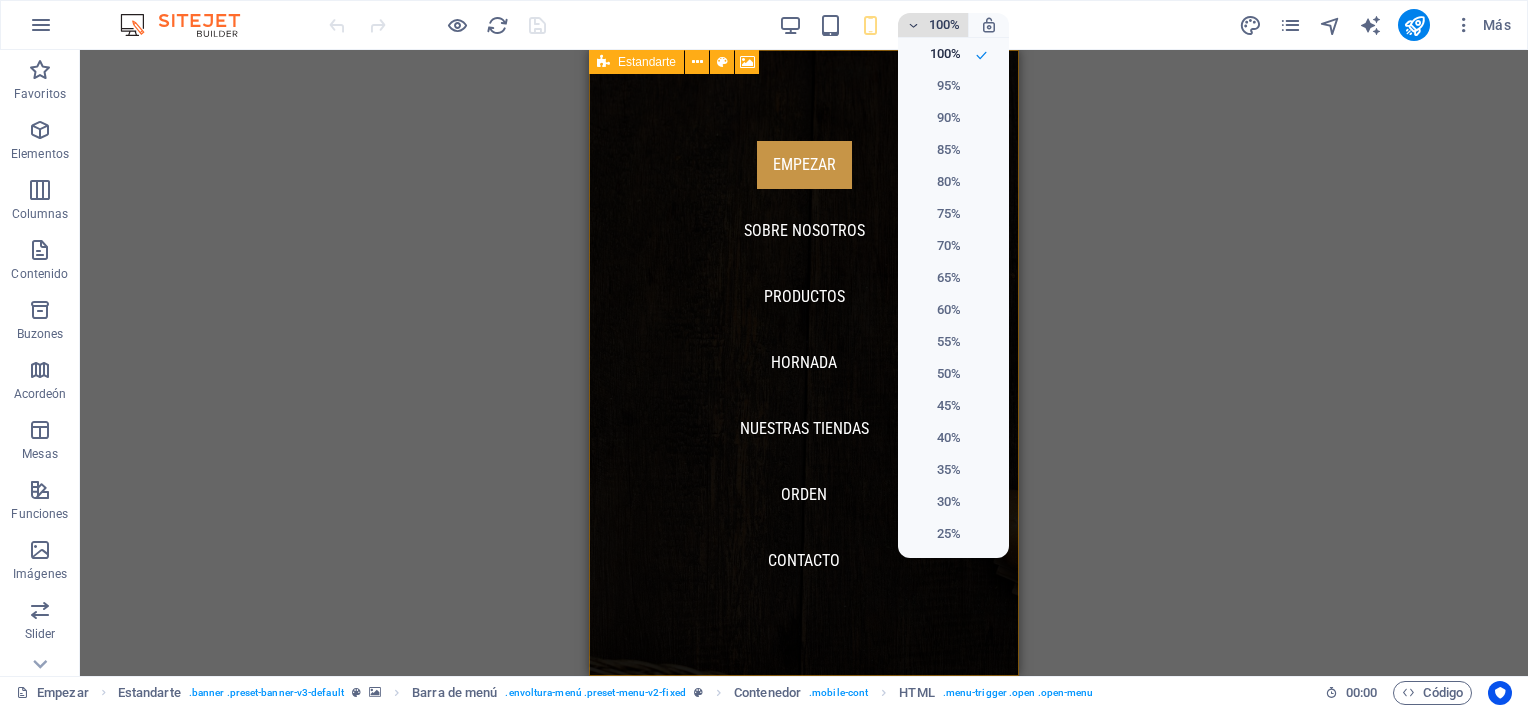 click at bounding box center (764, 354) 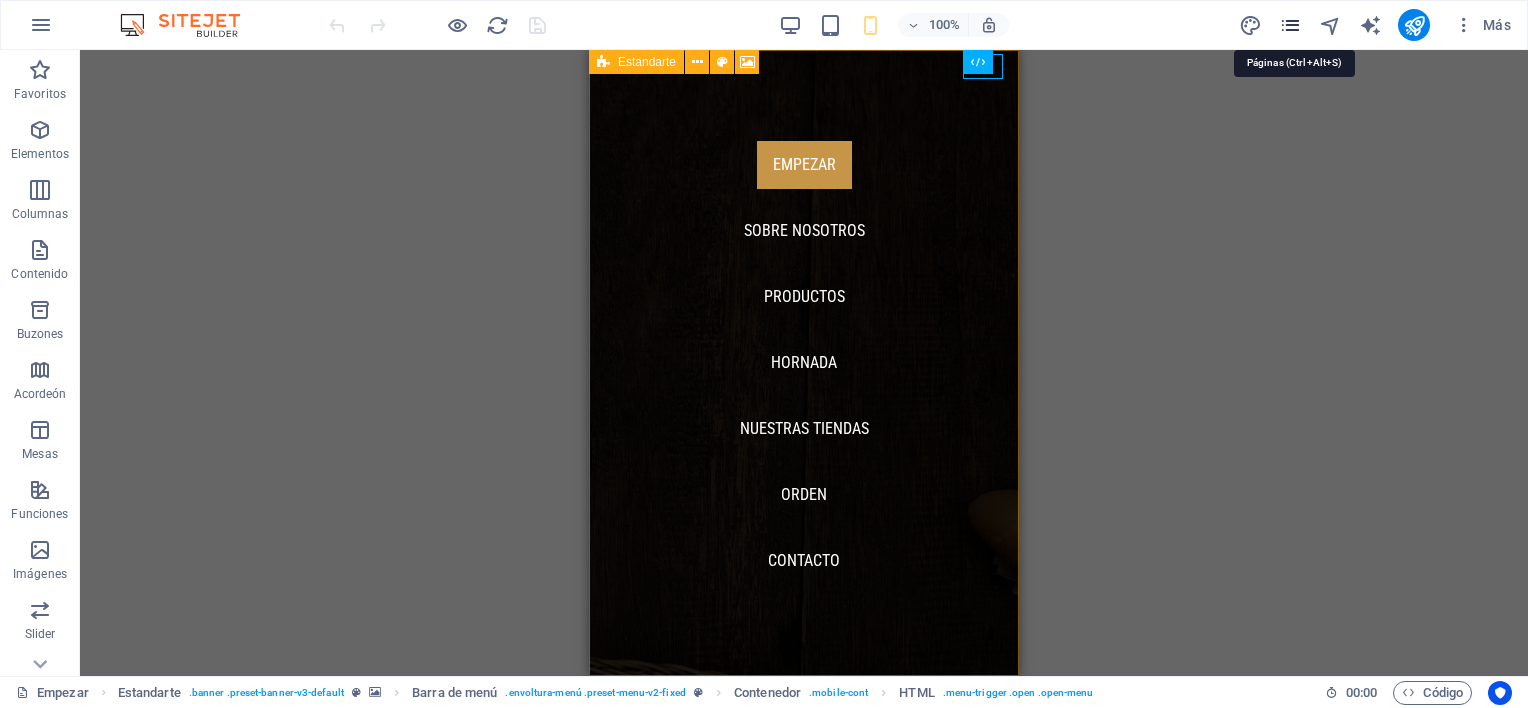 click at bounding box center [1290, 25] 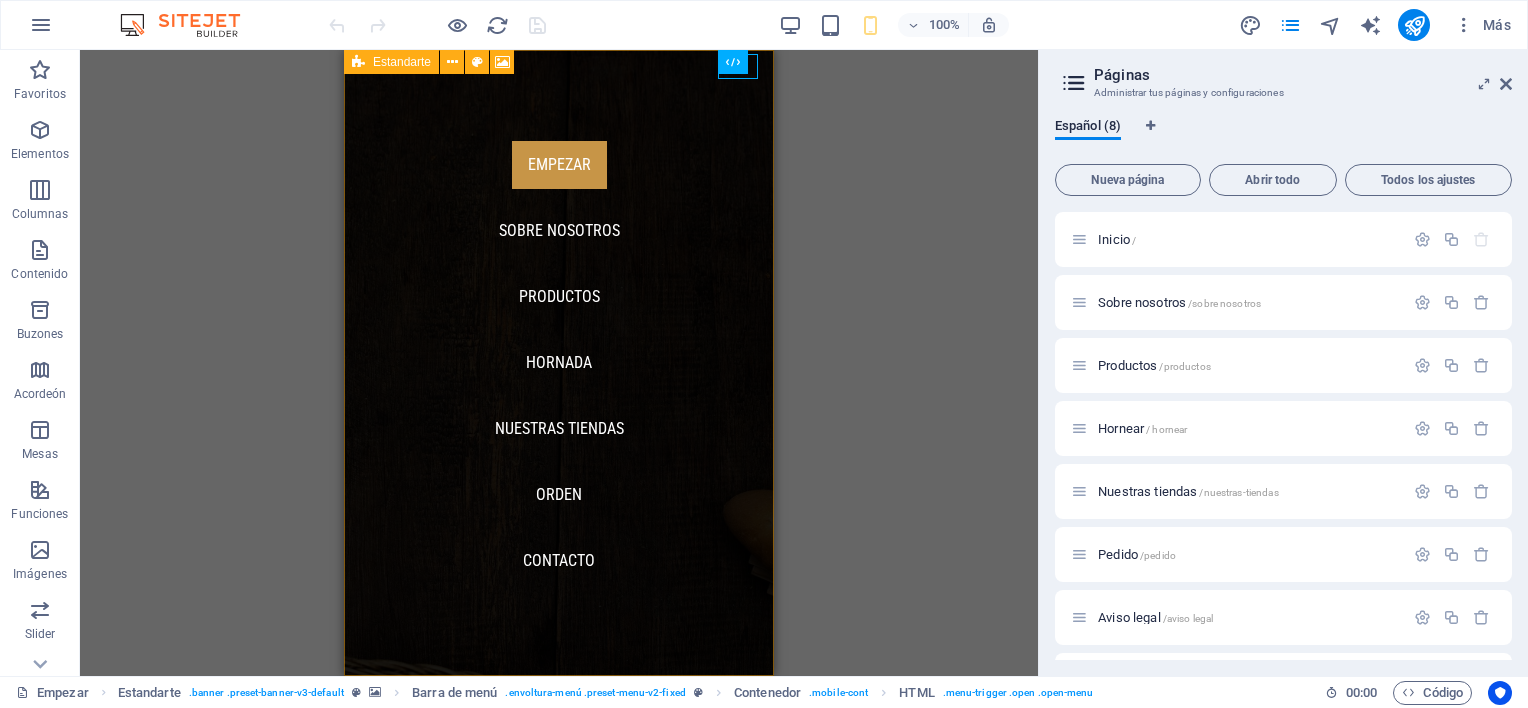 click on "Páginas Administrar tus páginas y configuraciones" at bounding box center [1285, 76] 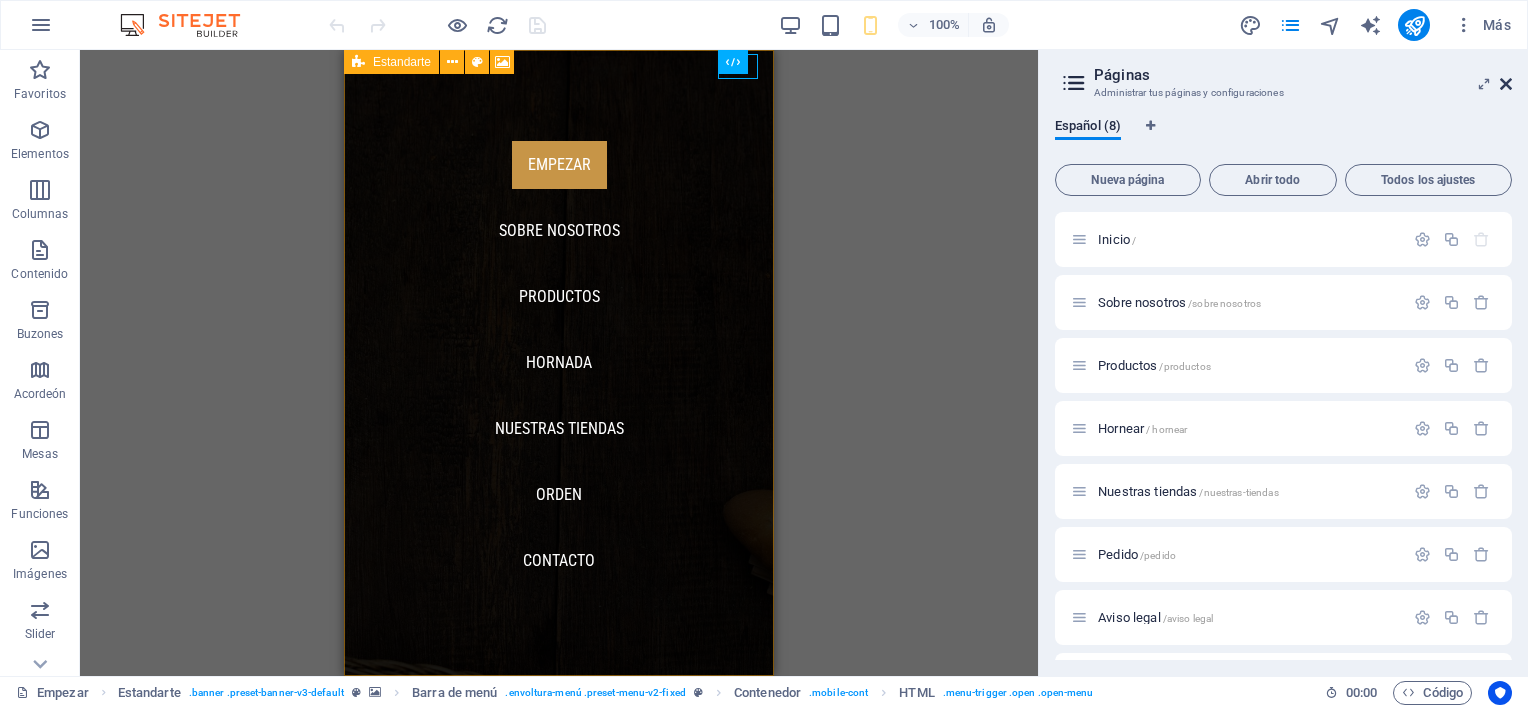 click at bounding box center [1506, 84] 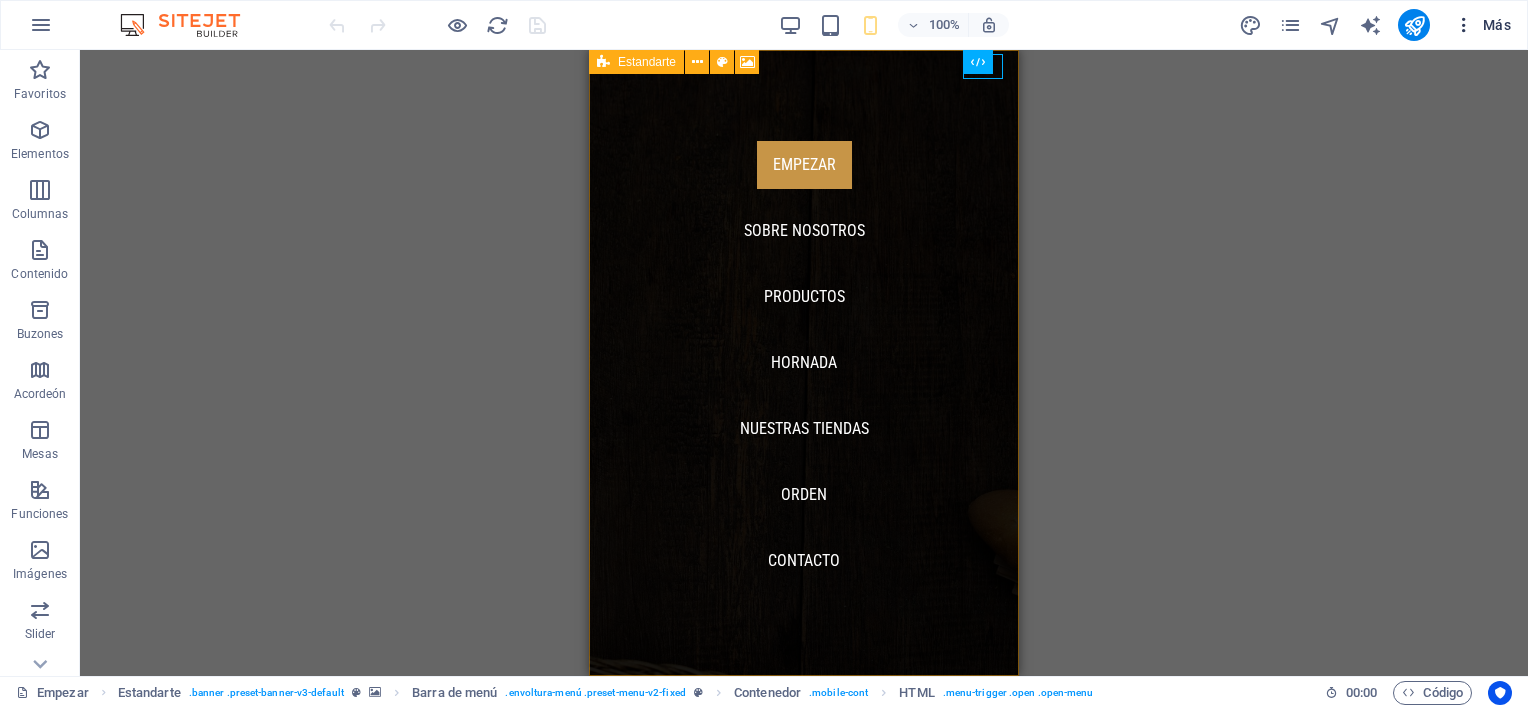 click on "Más" at bounding box center [1497, 25] 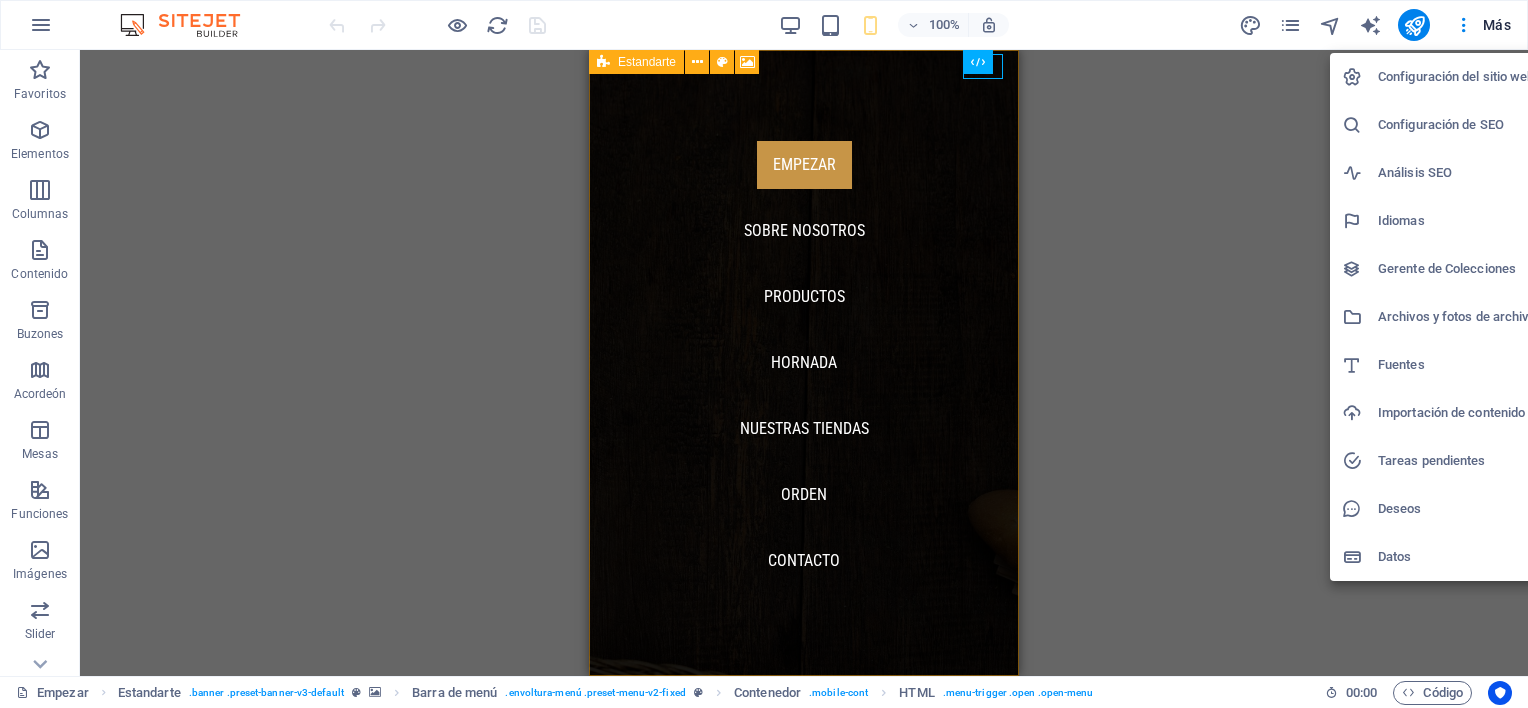 click at bounding box center [764, 354] 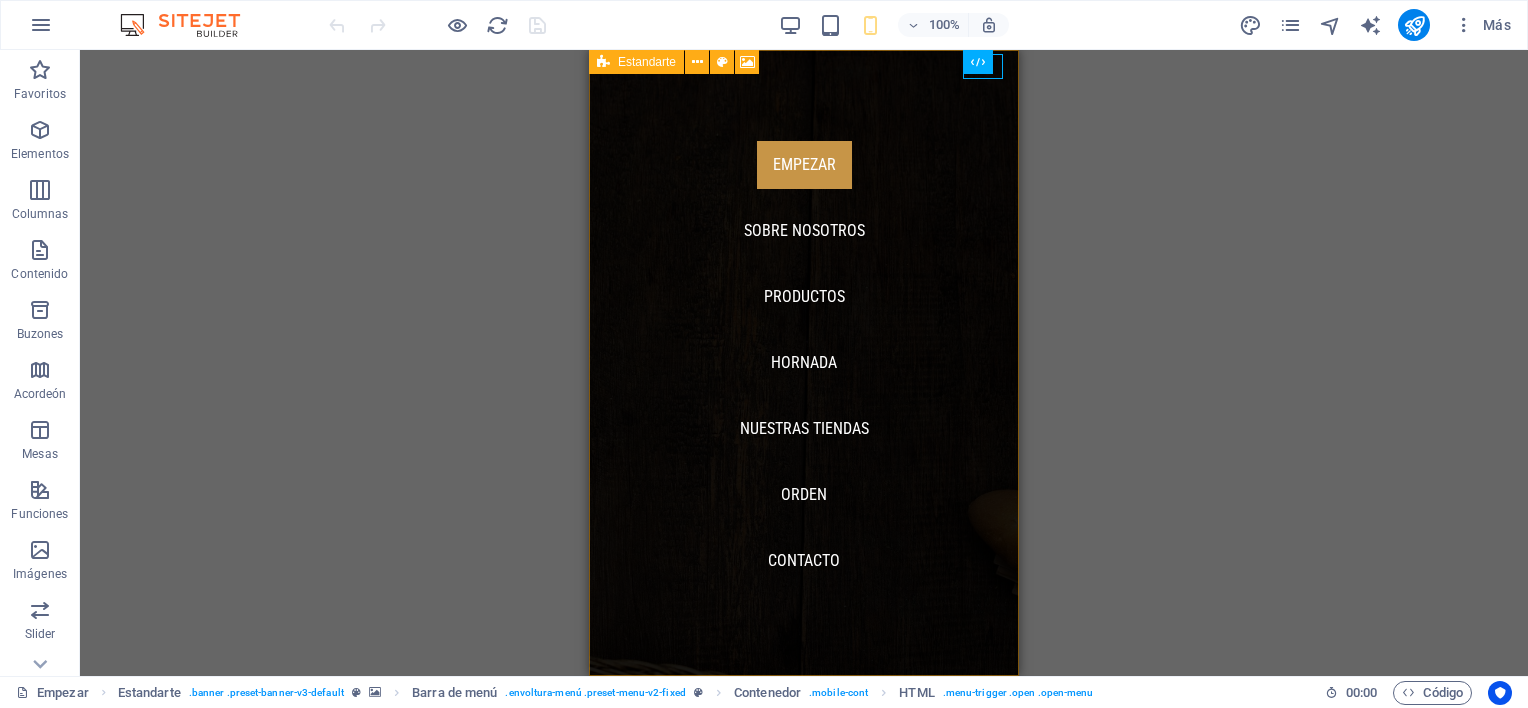 click at bounding box center [1464, 25] 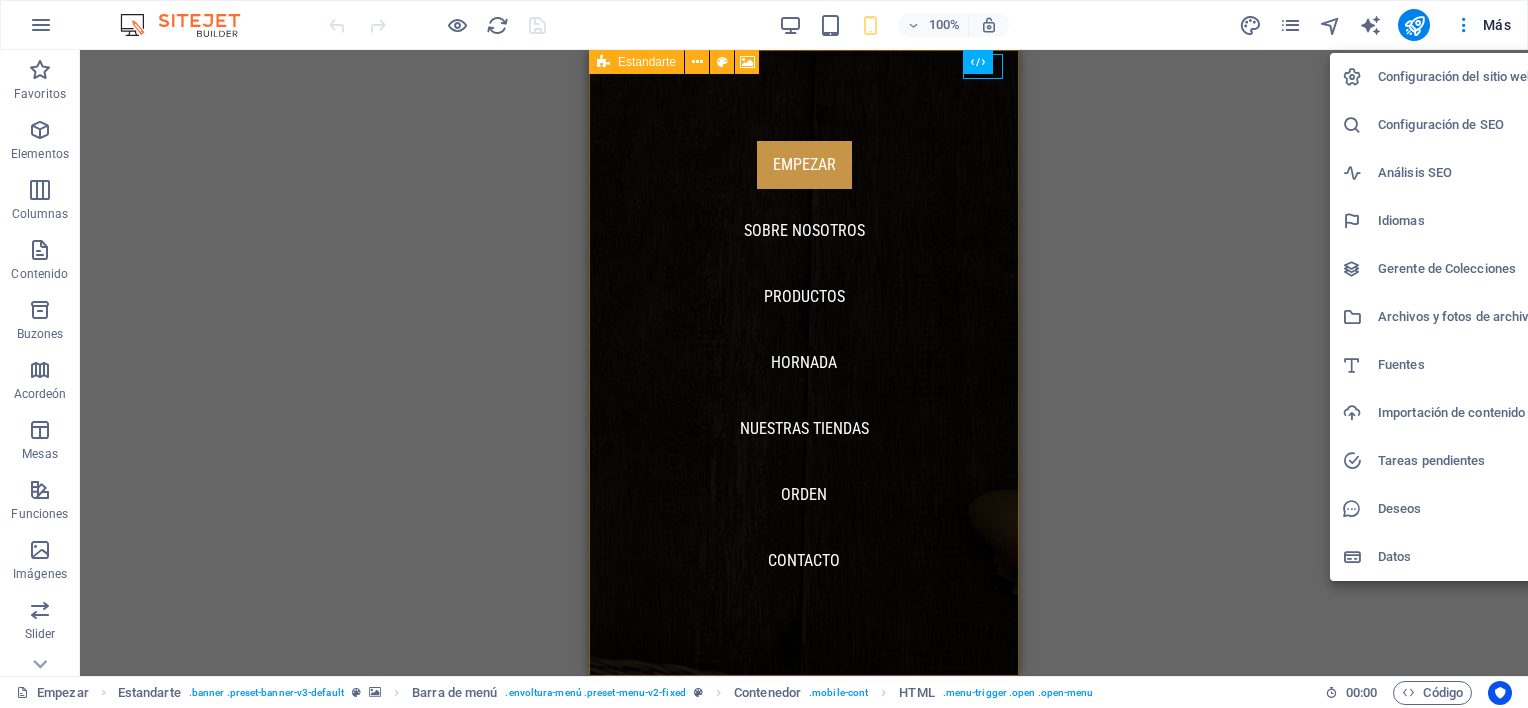 click at bounding box center (764, 354) 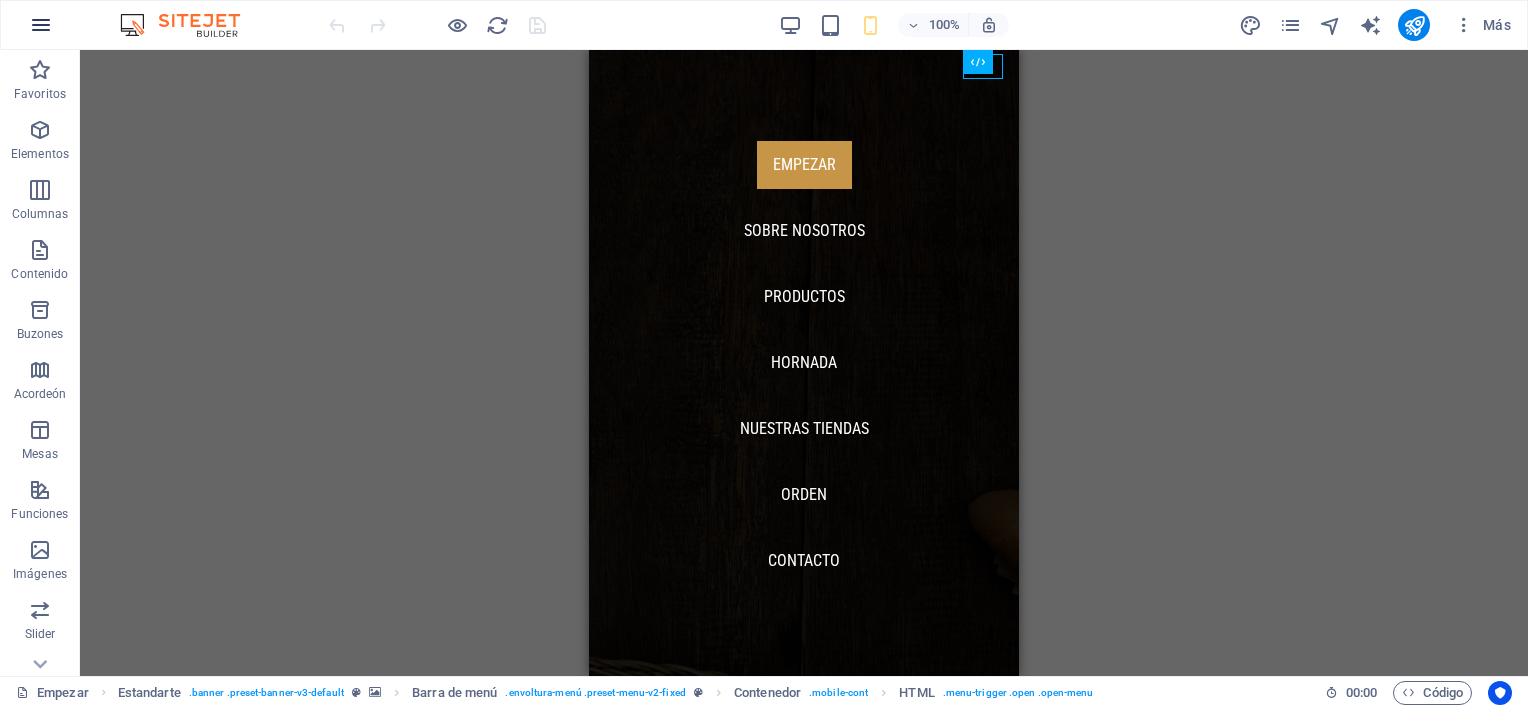 click at bounding box center (41, 25) 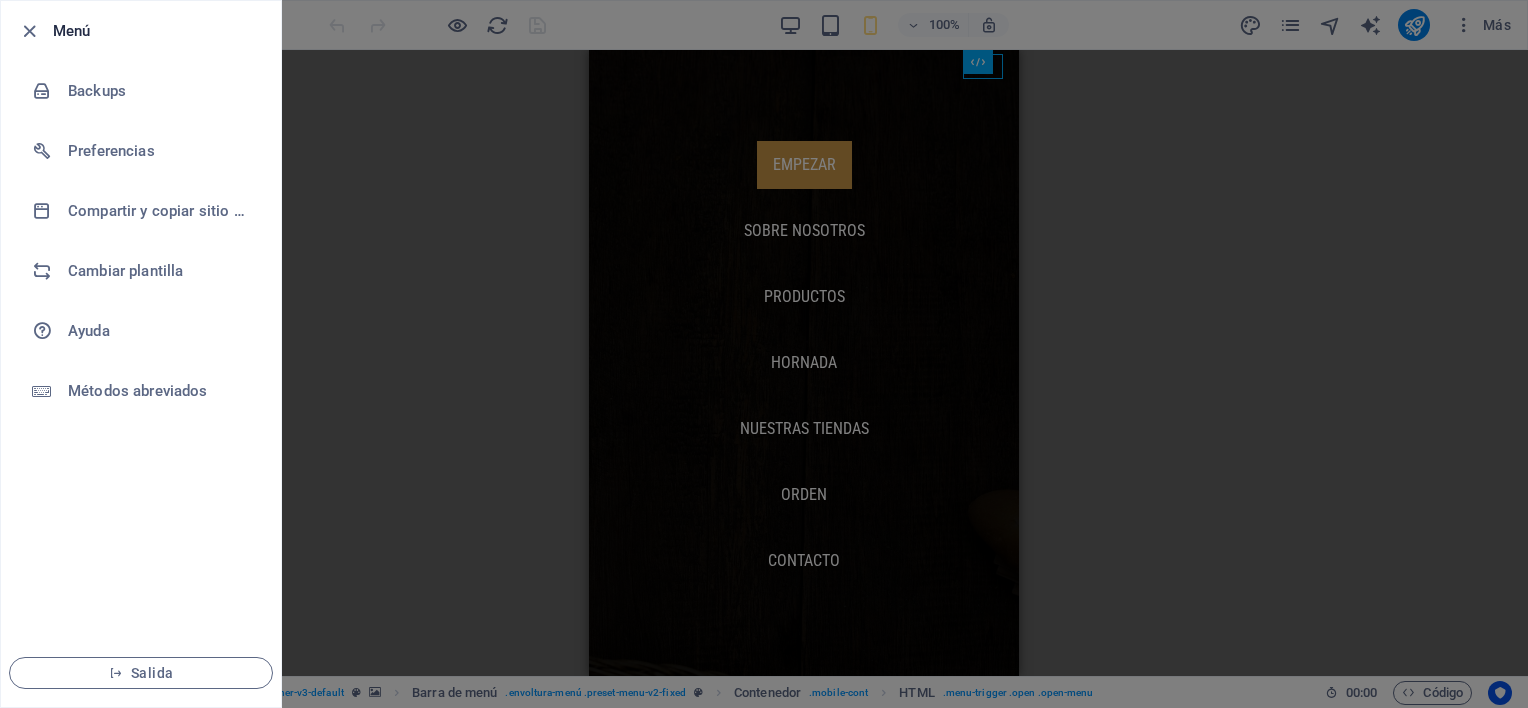 click at bounding box center (29, 31) 